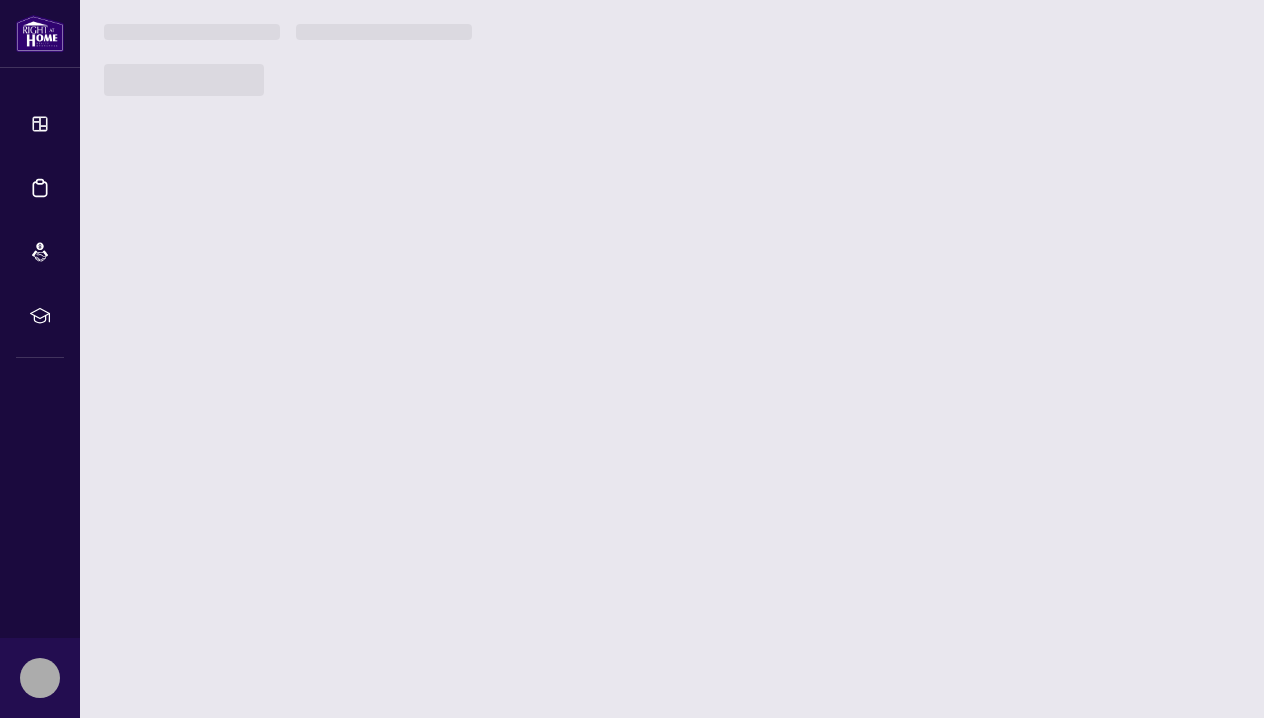 scroll, scrollTop: 0, scrollLeft: 0, axis: both 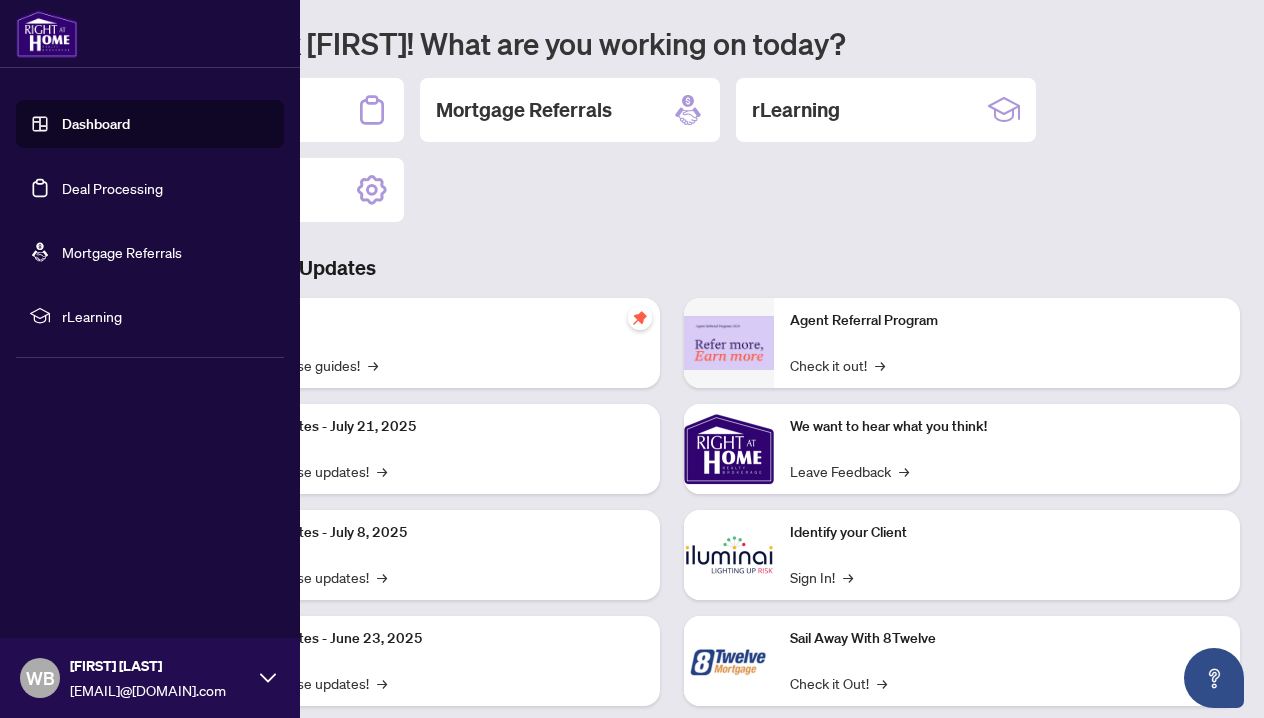 click on "Deal Processing" at bounding box center (112, 188) 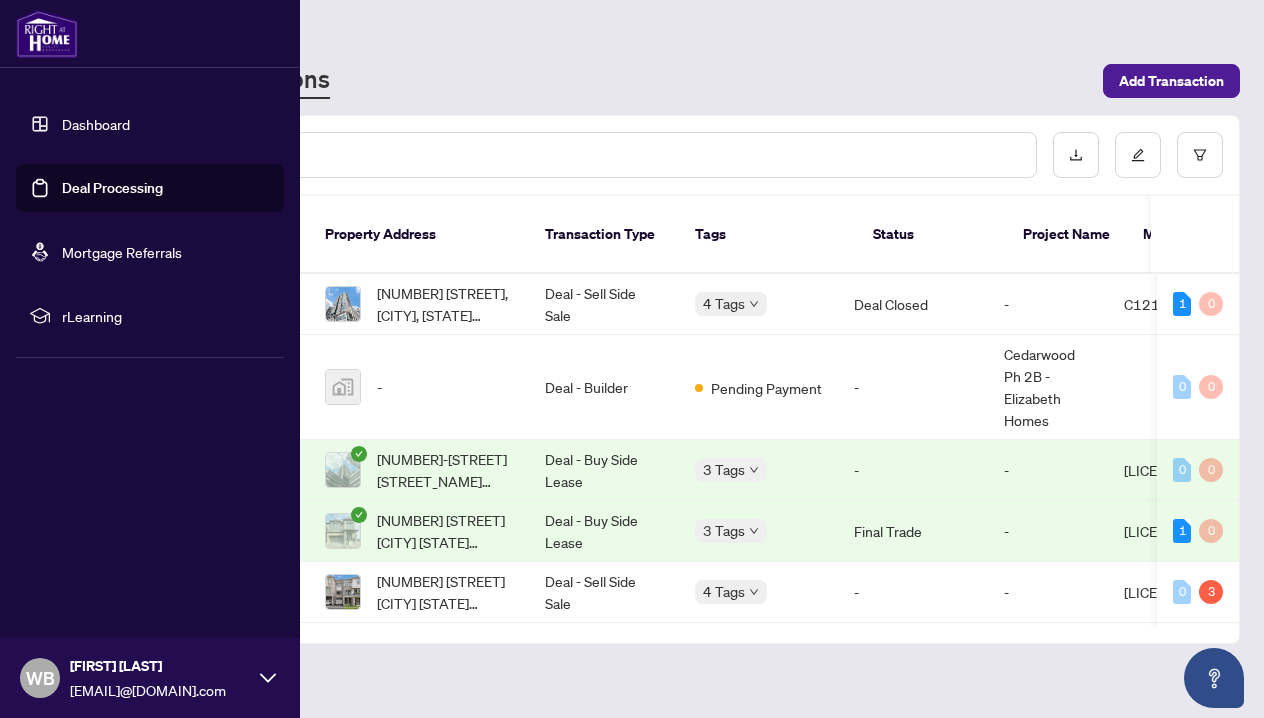 click on "Dashboard" at bounding box center [96, 124] 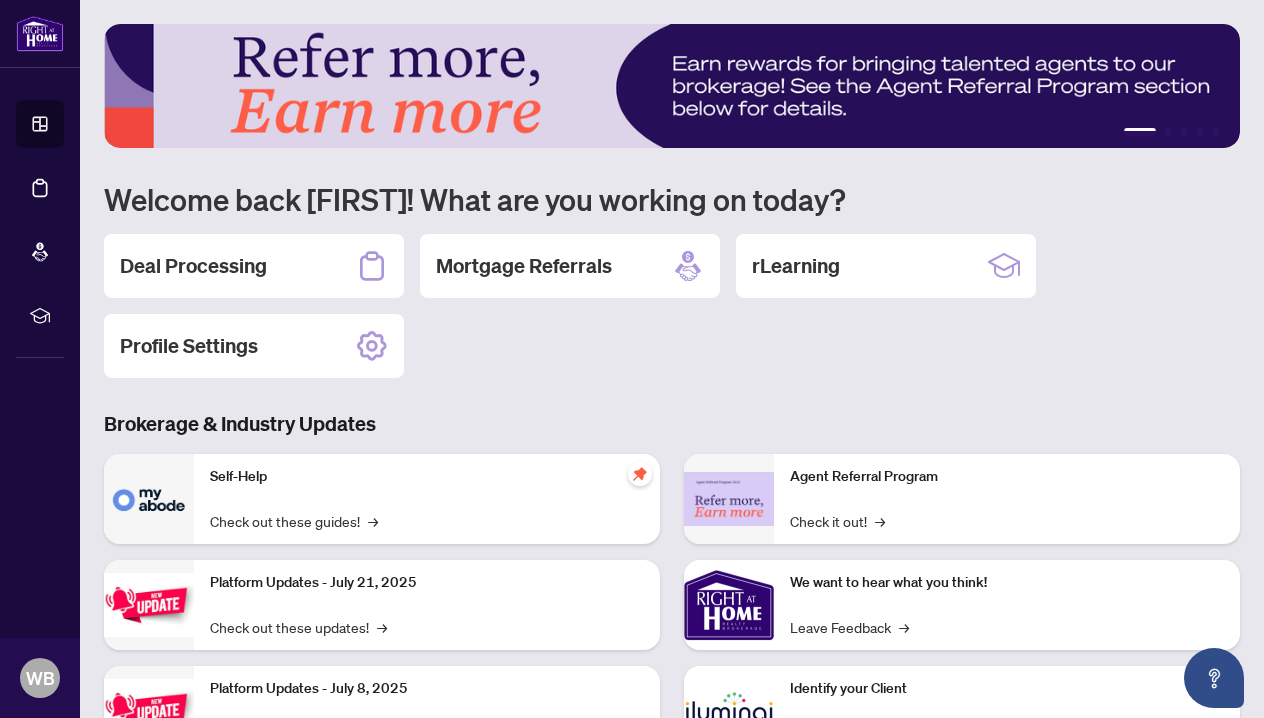 scroll, scrollTop: 0, scrollLeft: 0, axis: both 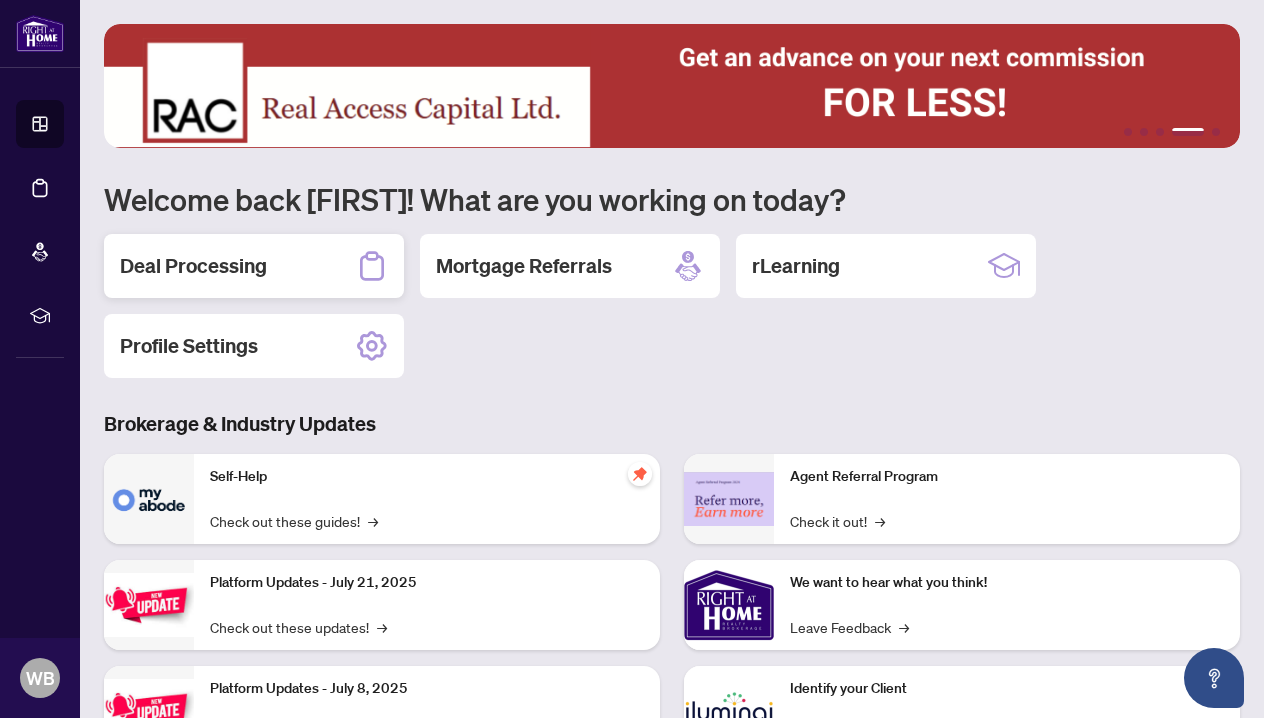 click on "Deal Processing" at bounding box center (254, 266) 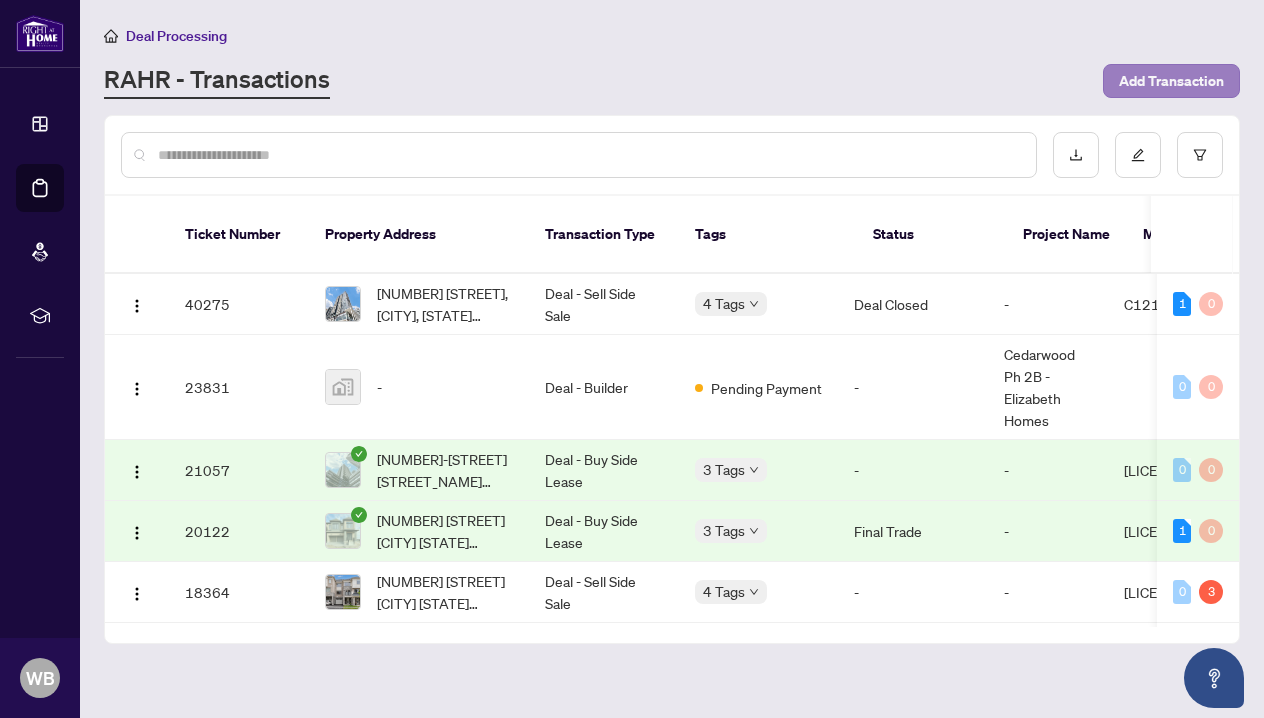 click on "Add Transaction" at bounding box center [1171, 81] 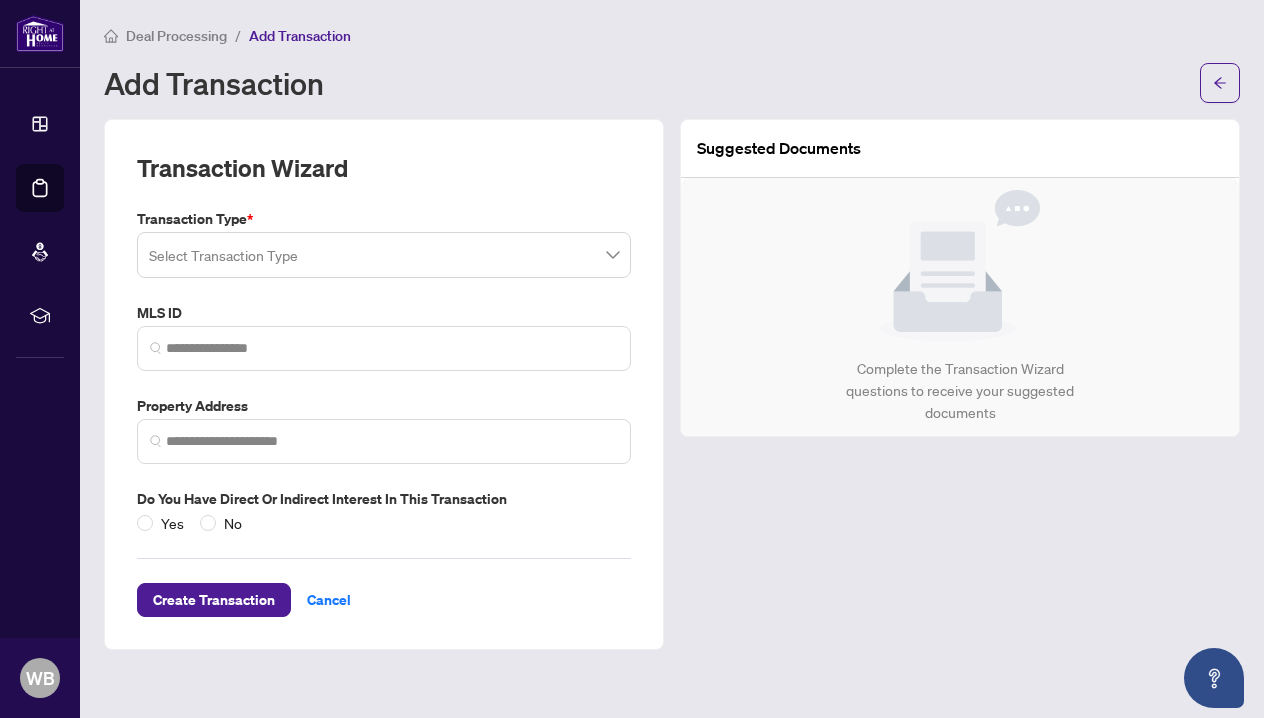 click at bounding box center [384, 255] 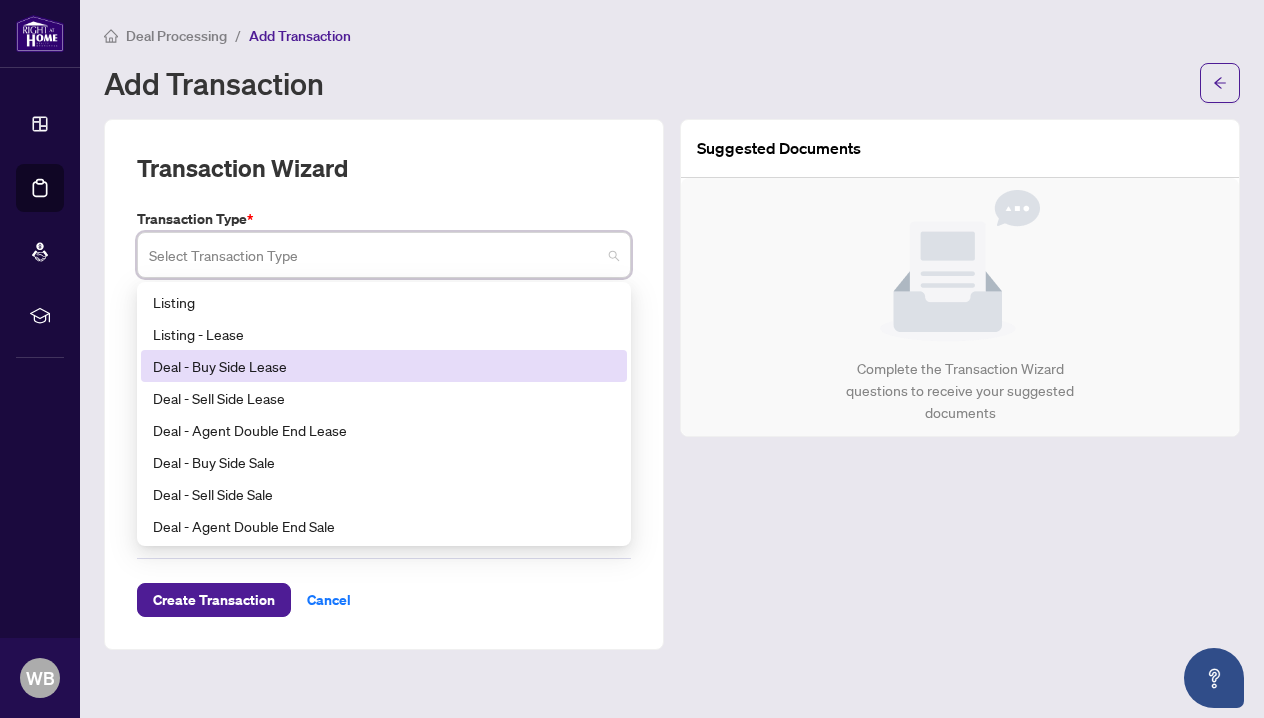 click on "Deal - Buy Side Lease" at bounding box center (384, 366) 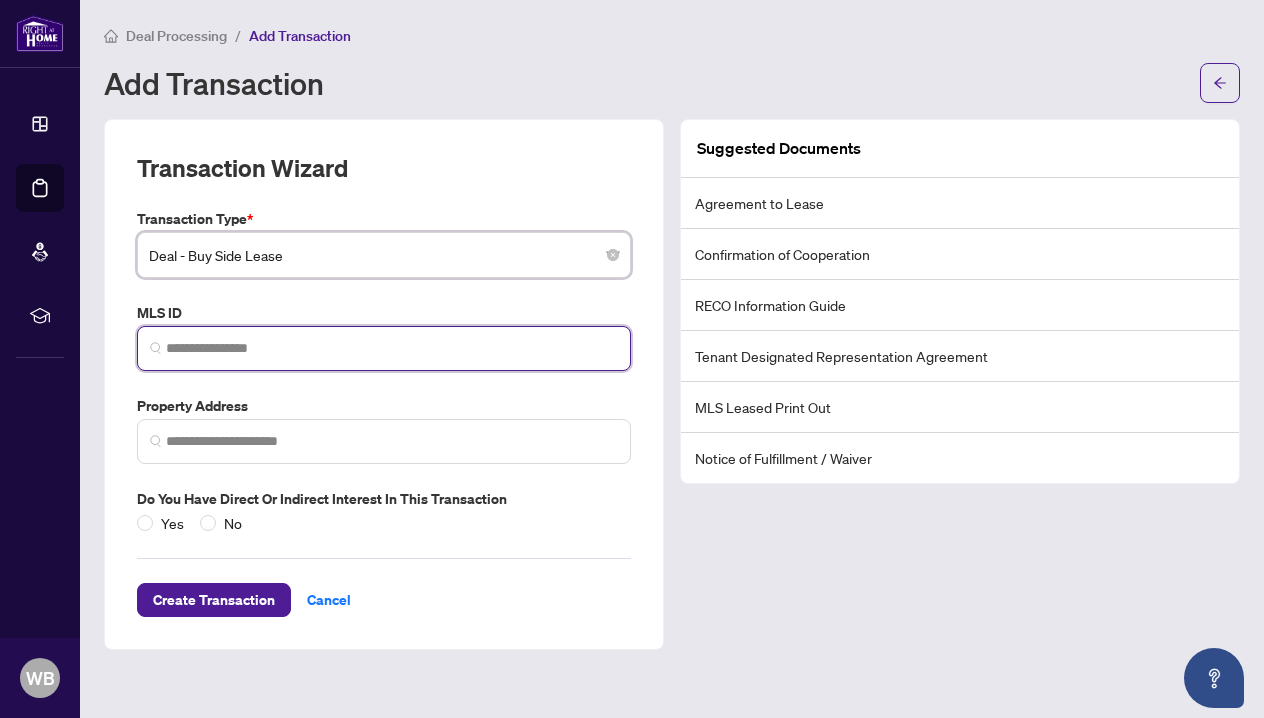 click at bounding box center (392, 348) 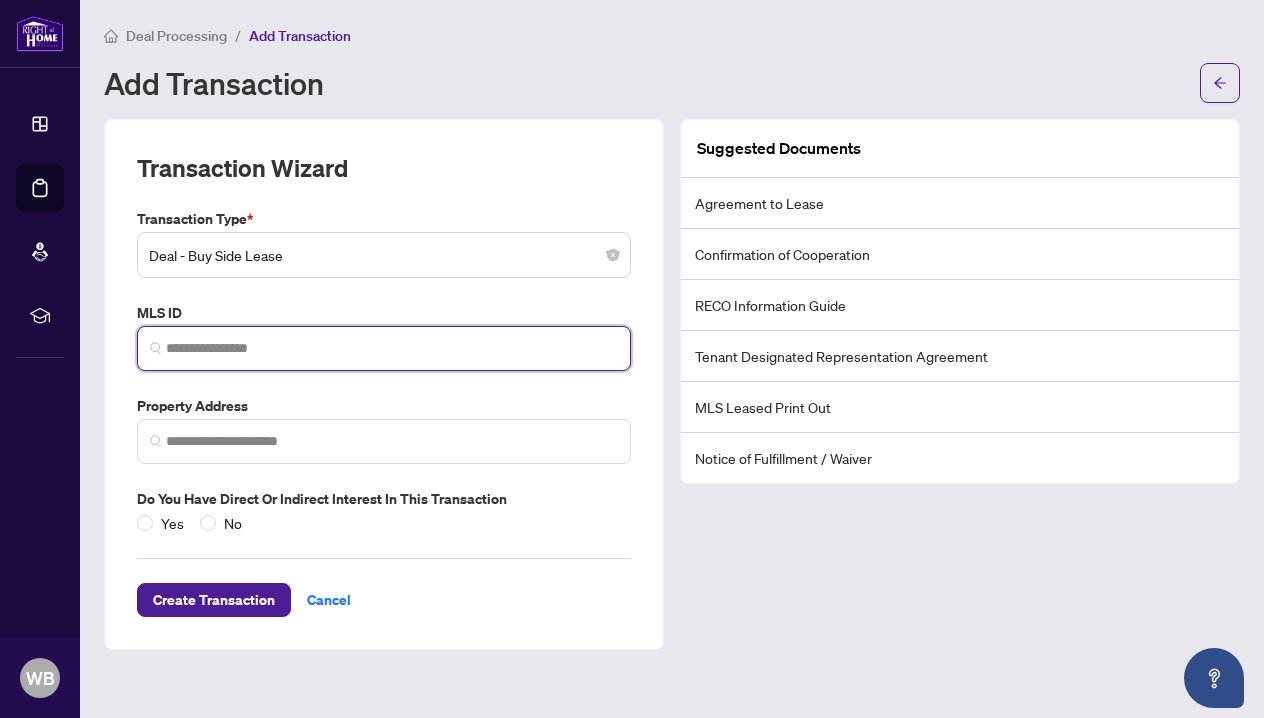 paste on "*********" 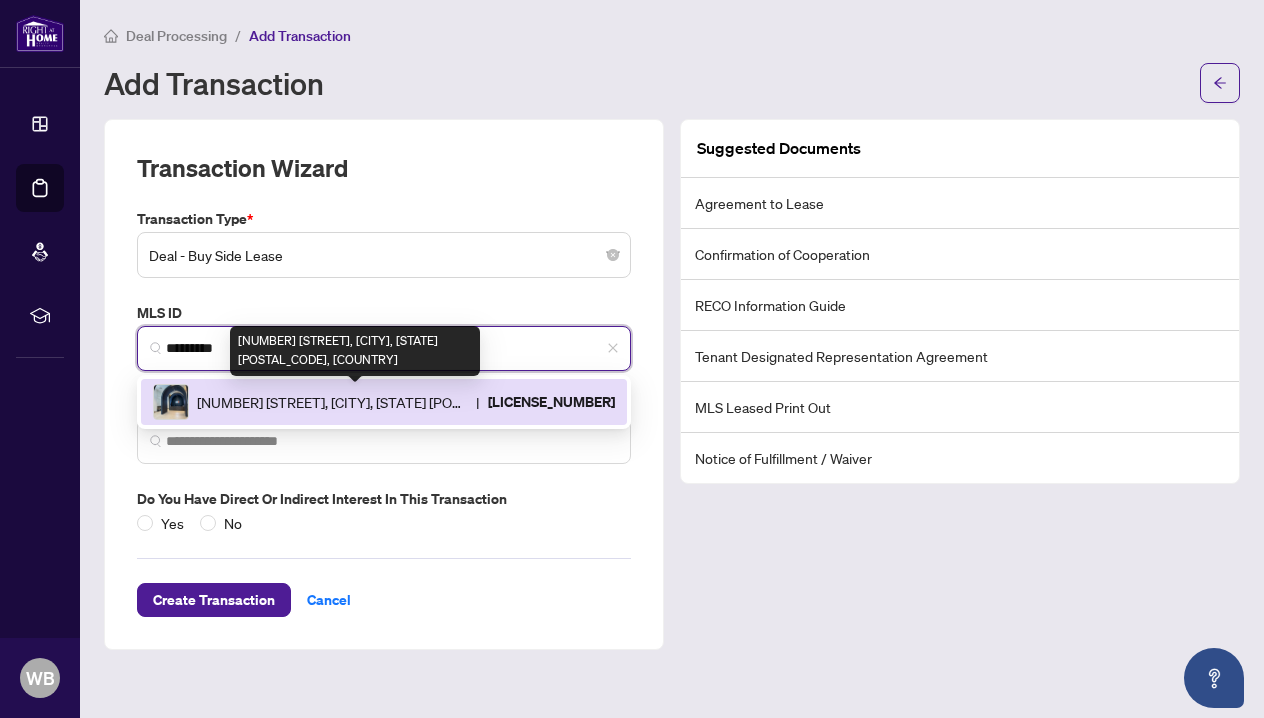 click on "[NUMBER] [STREET], [CITY], [STATE] [POSTAL_CODE], [COUNTRY]" at bounding box center (332, 402) 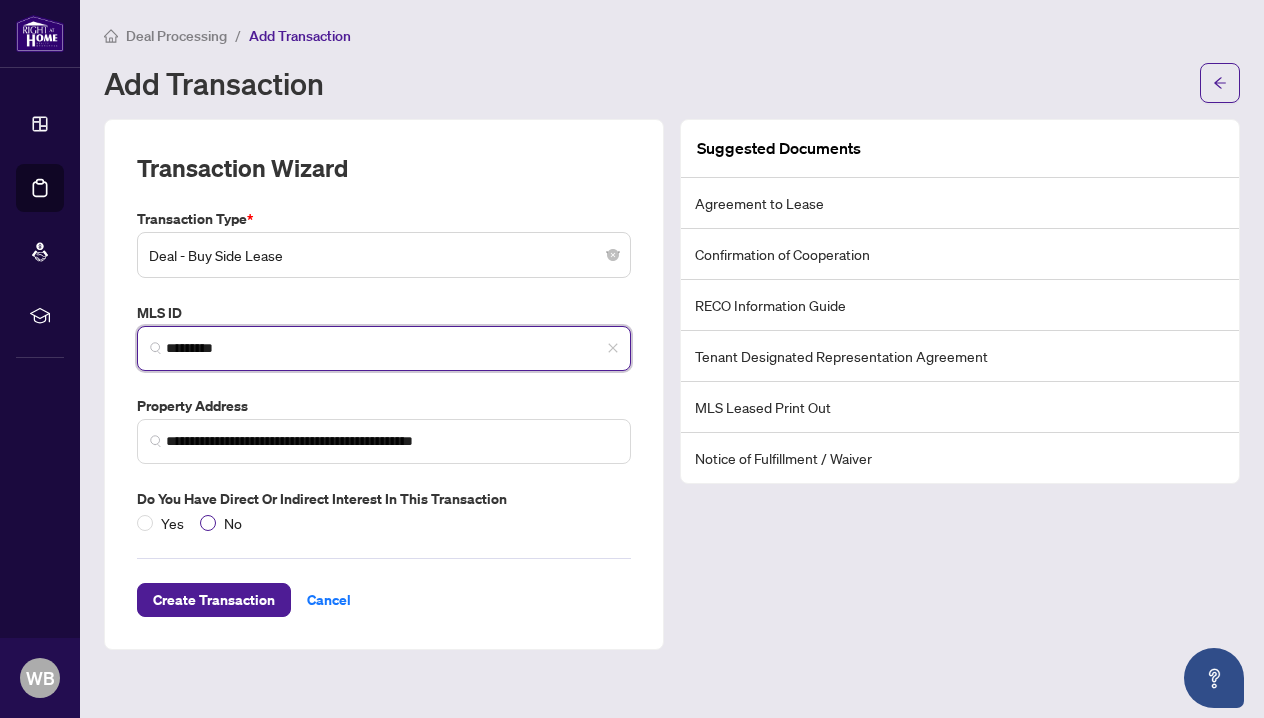 type on "*********" 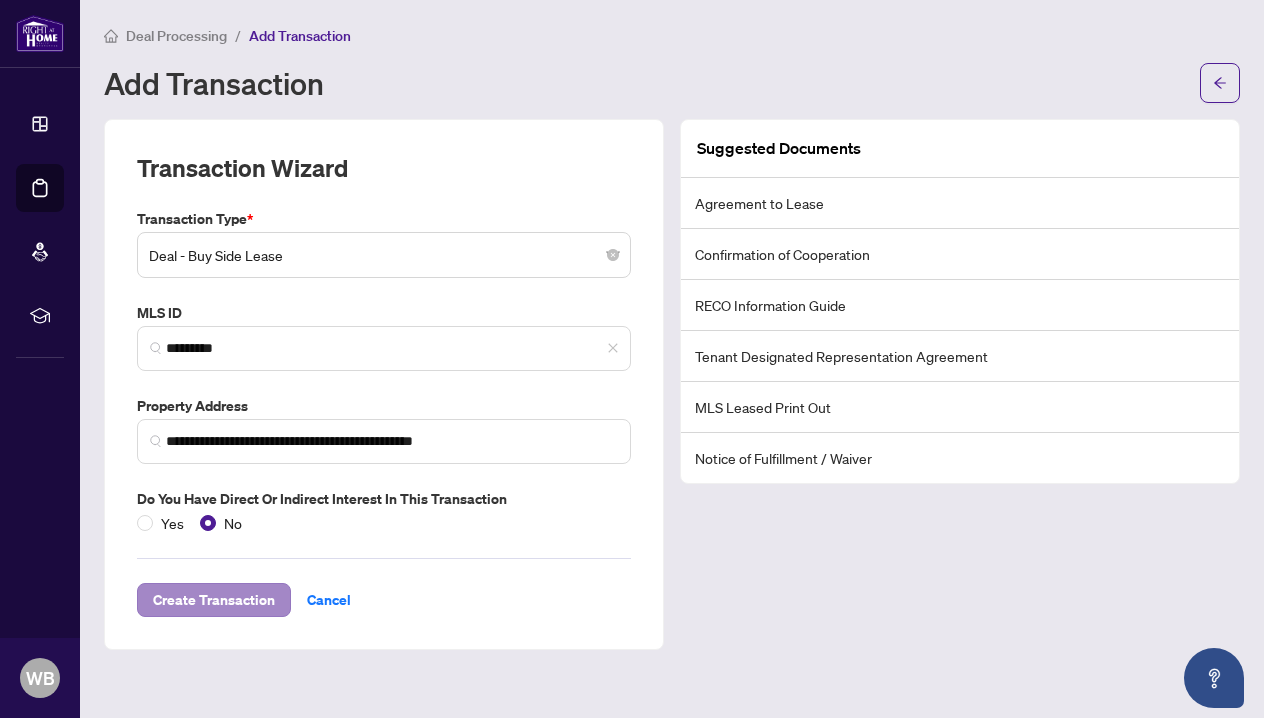 click on "Create Transaction" at bounding box center (214, 600) 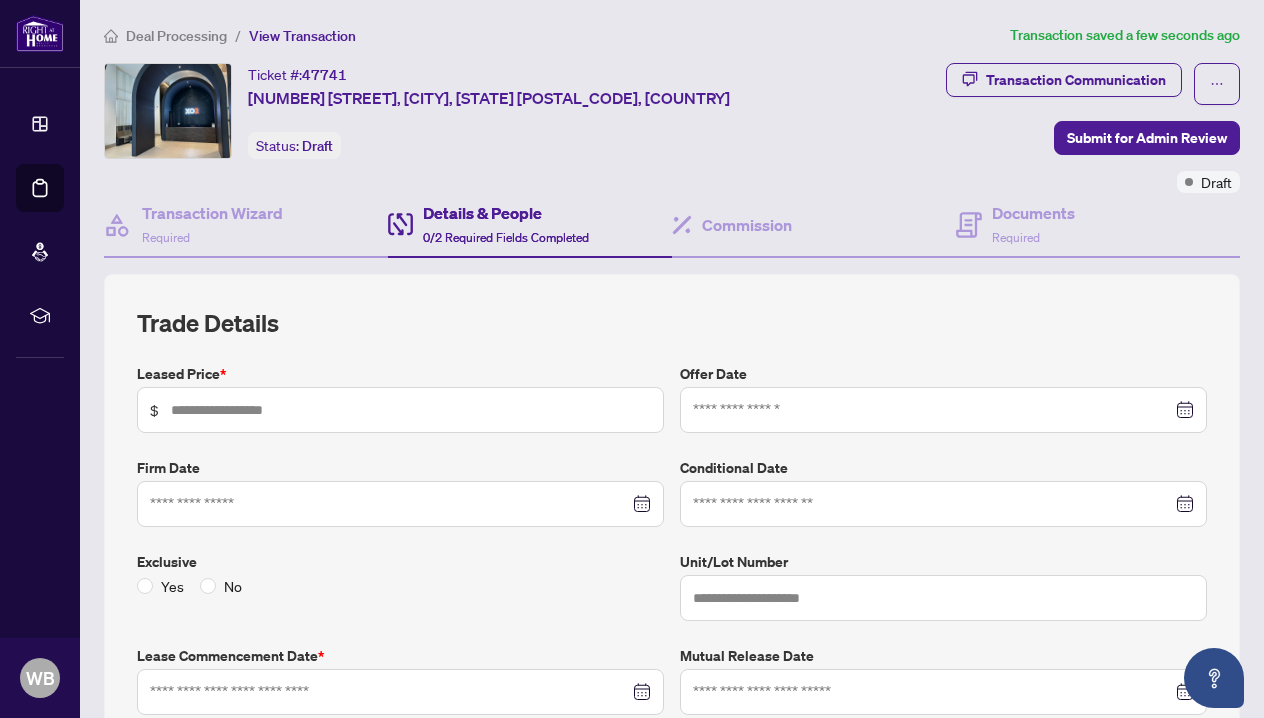 type on "***" 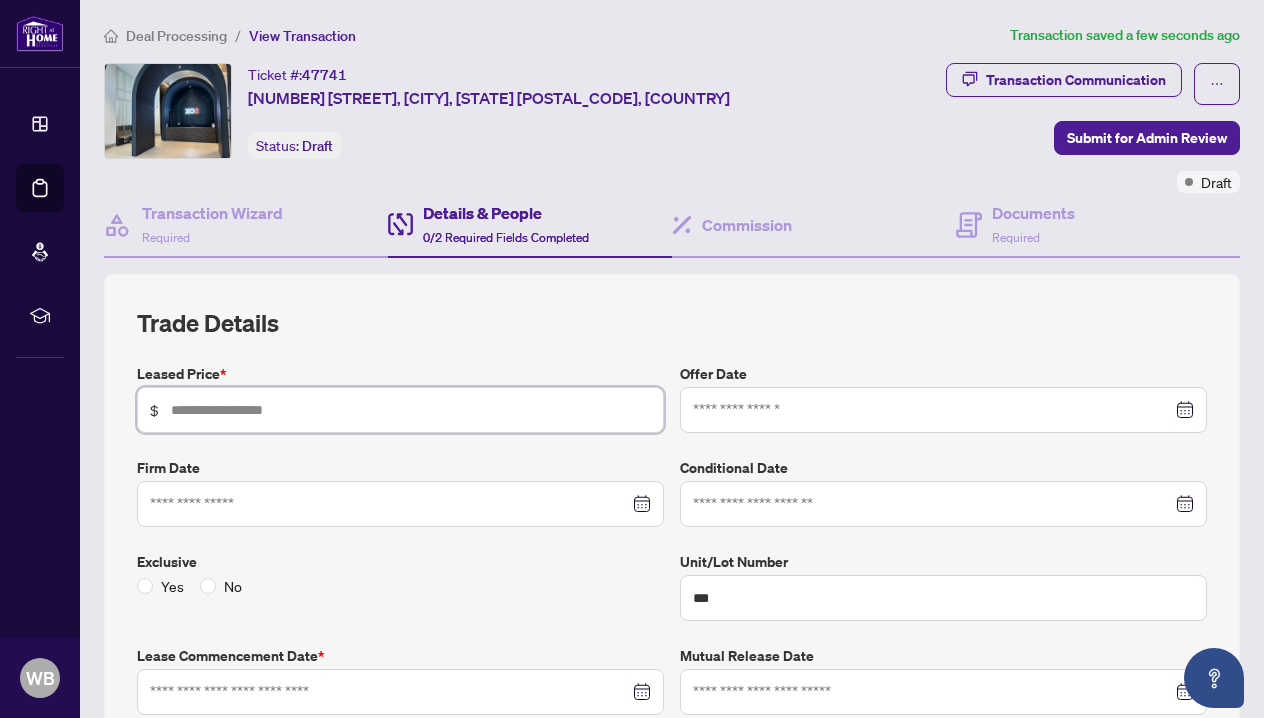 click at bounding box center [411, 410] 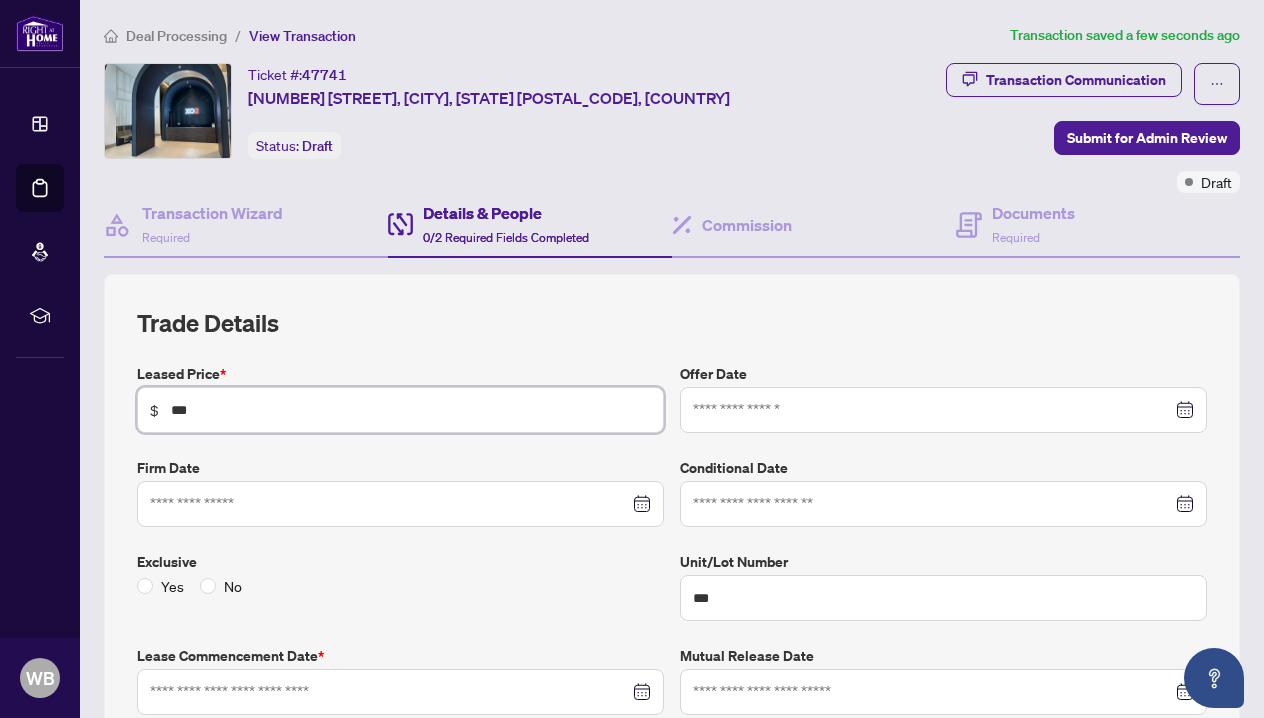 type on "*****" 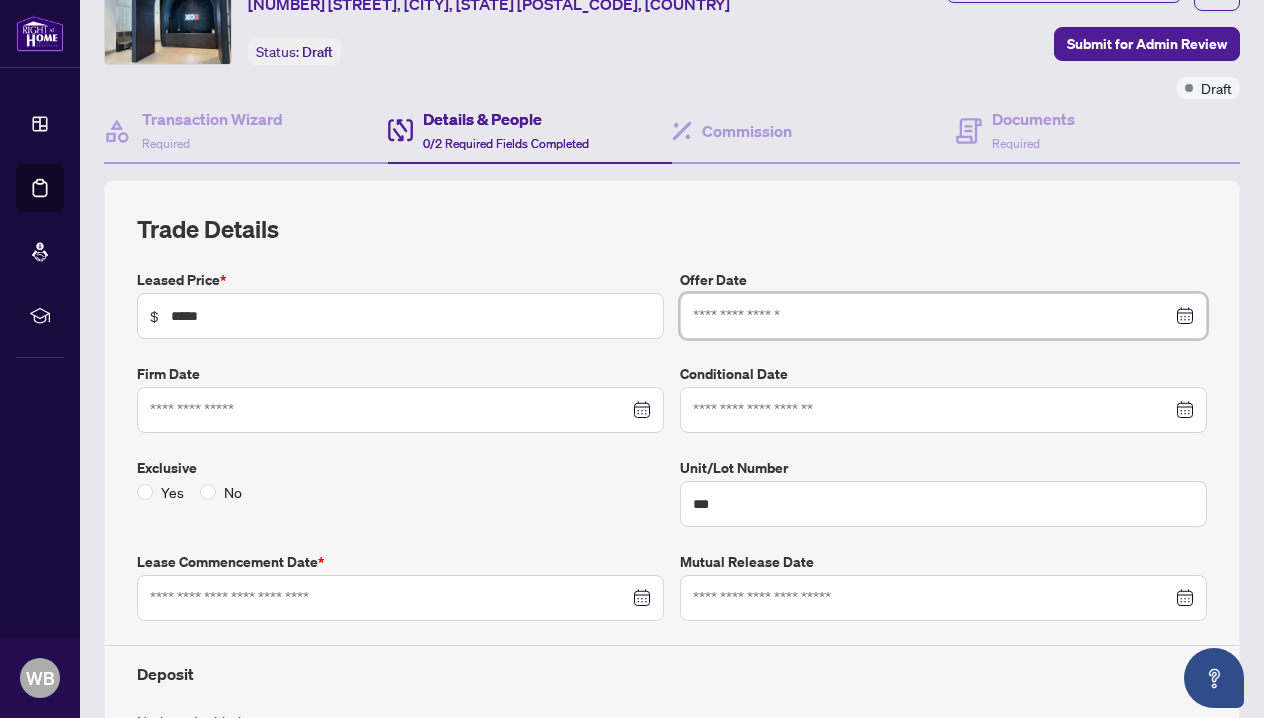 scroll, scrollTop: 97, scrollLeft: 0, axis: vertical 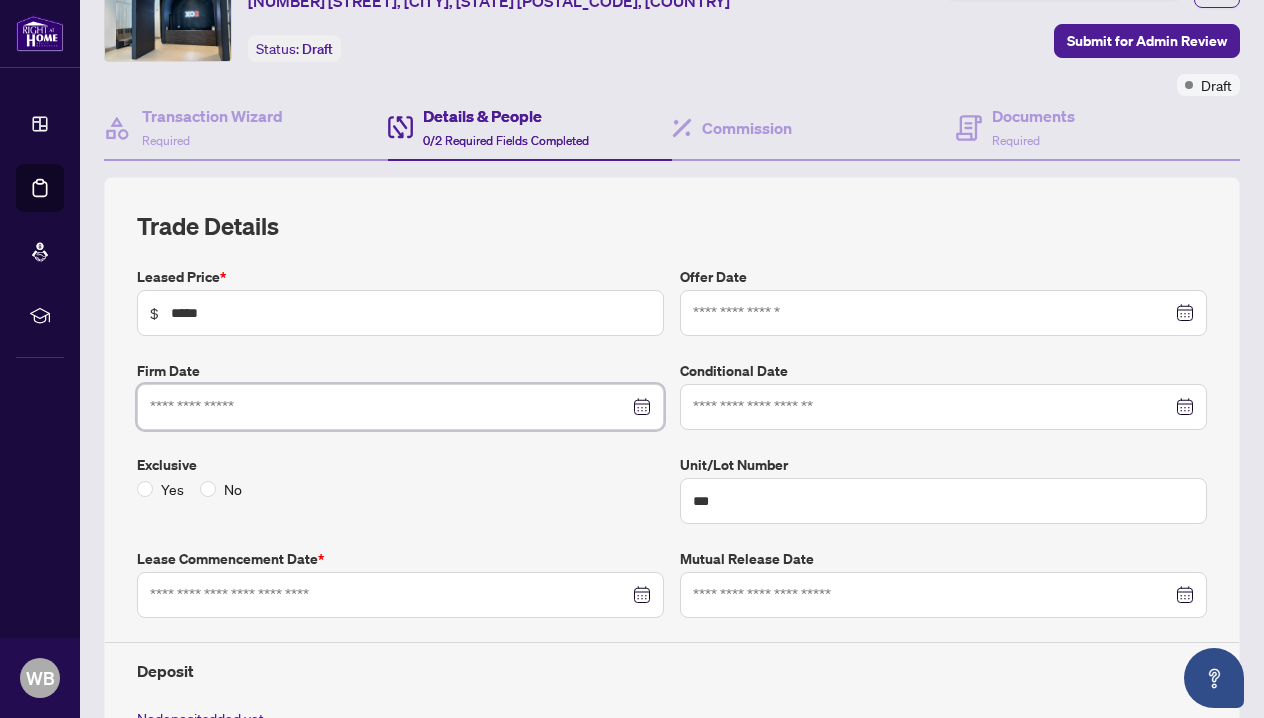 click at bounding box center (389, 407) 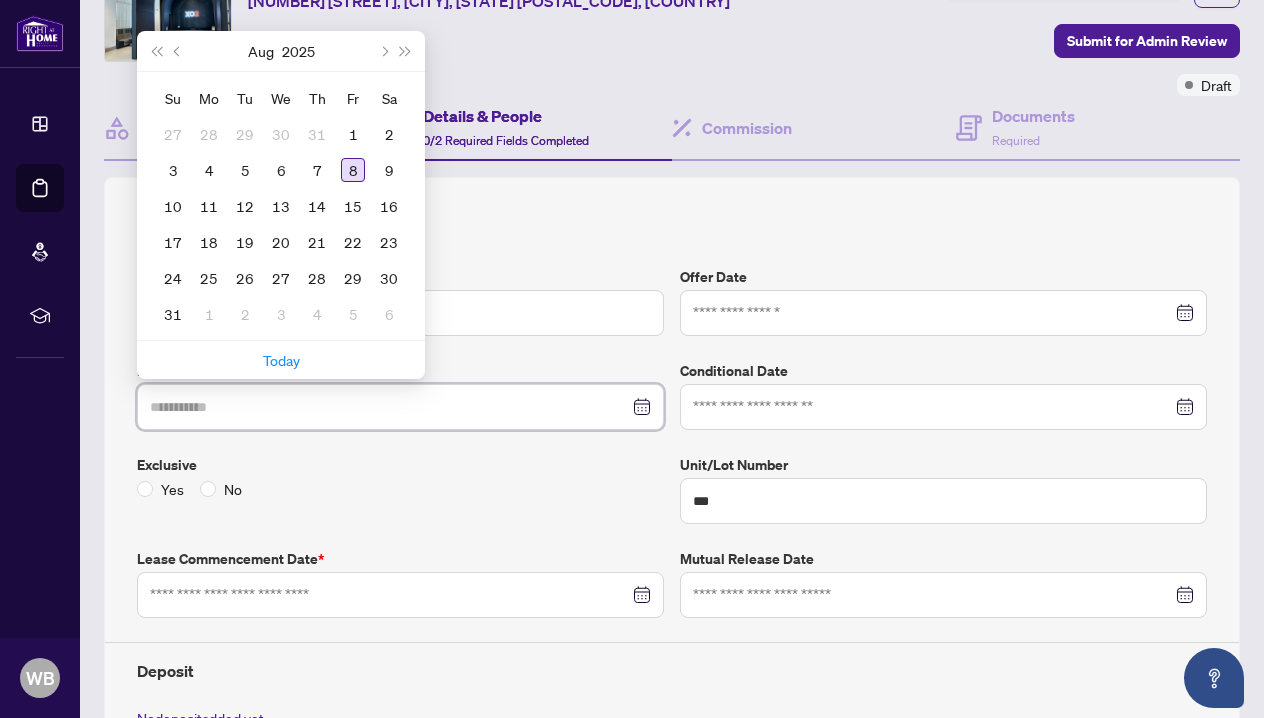 type on "**********" 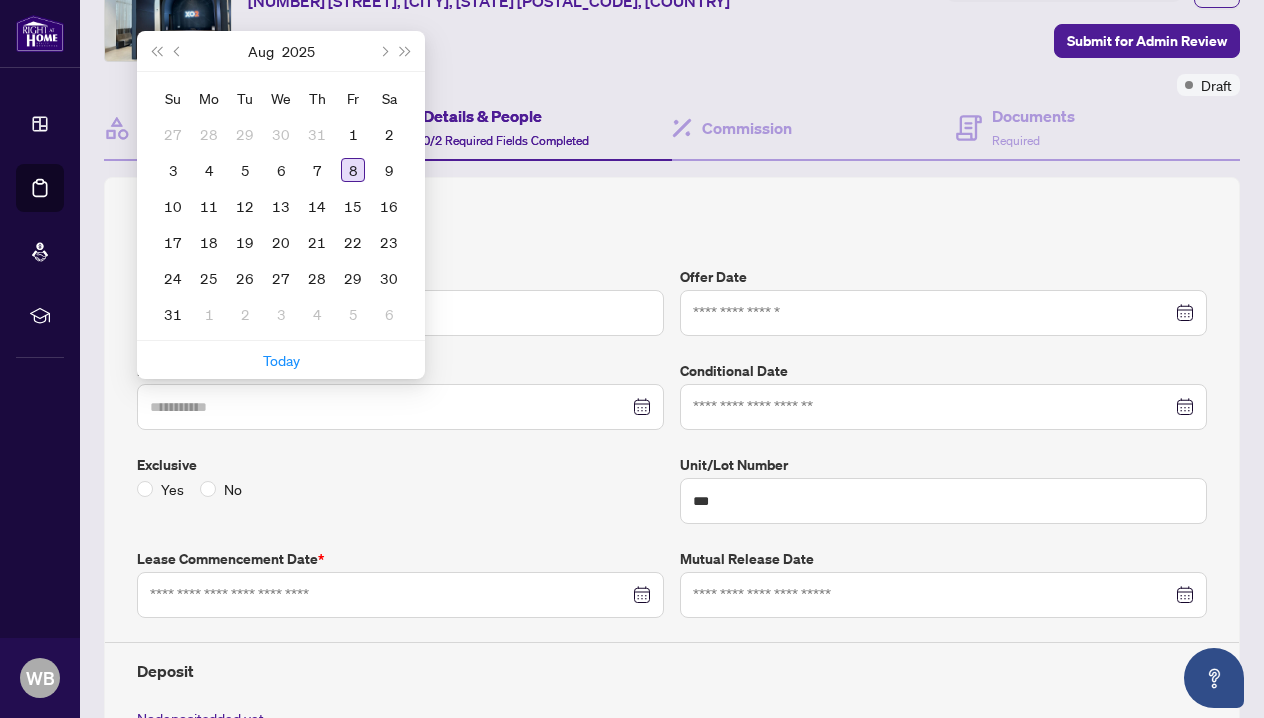 click on "8" at bounding box center [353, 170] 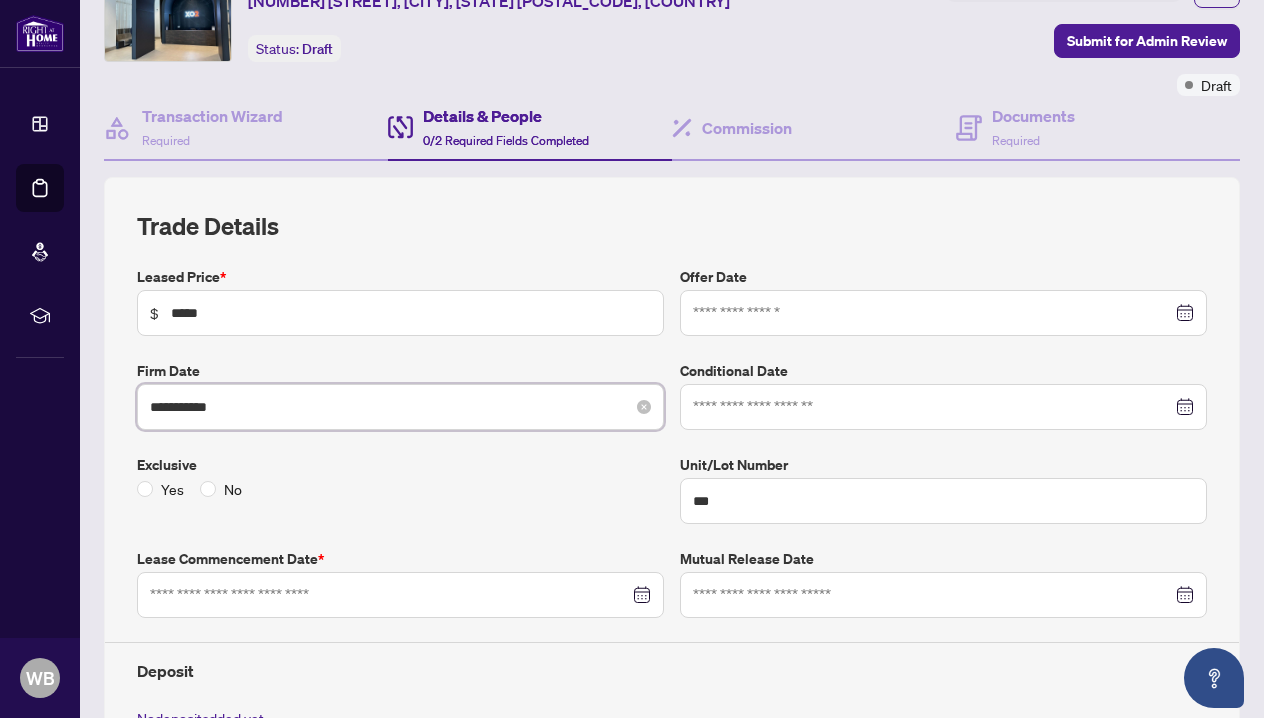 click on "**********" at bounding box center [389, 407] 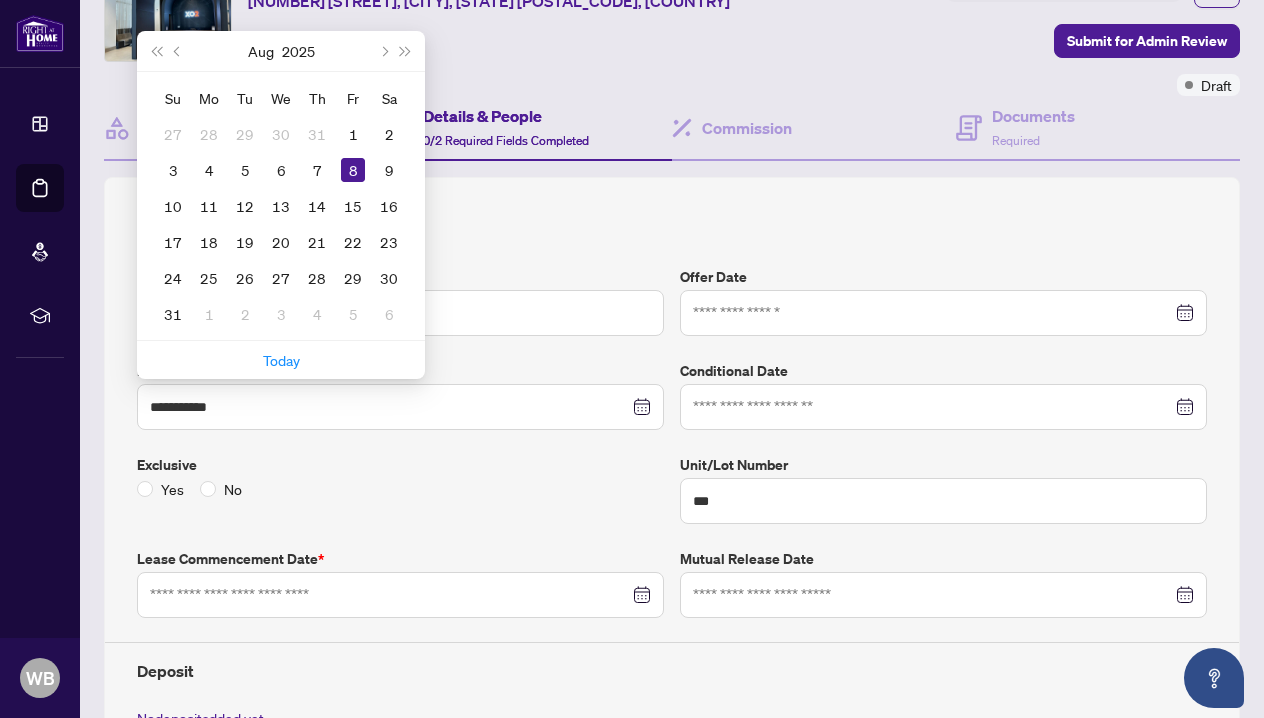 click on "**********" at bounding box center (672, 539) 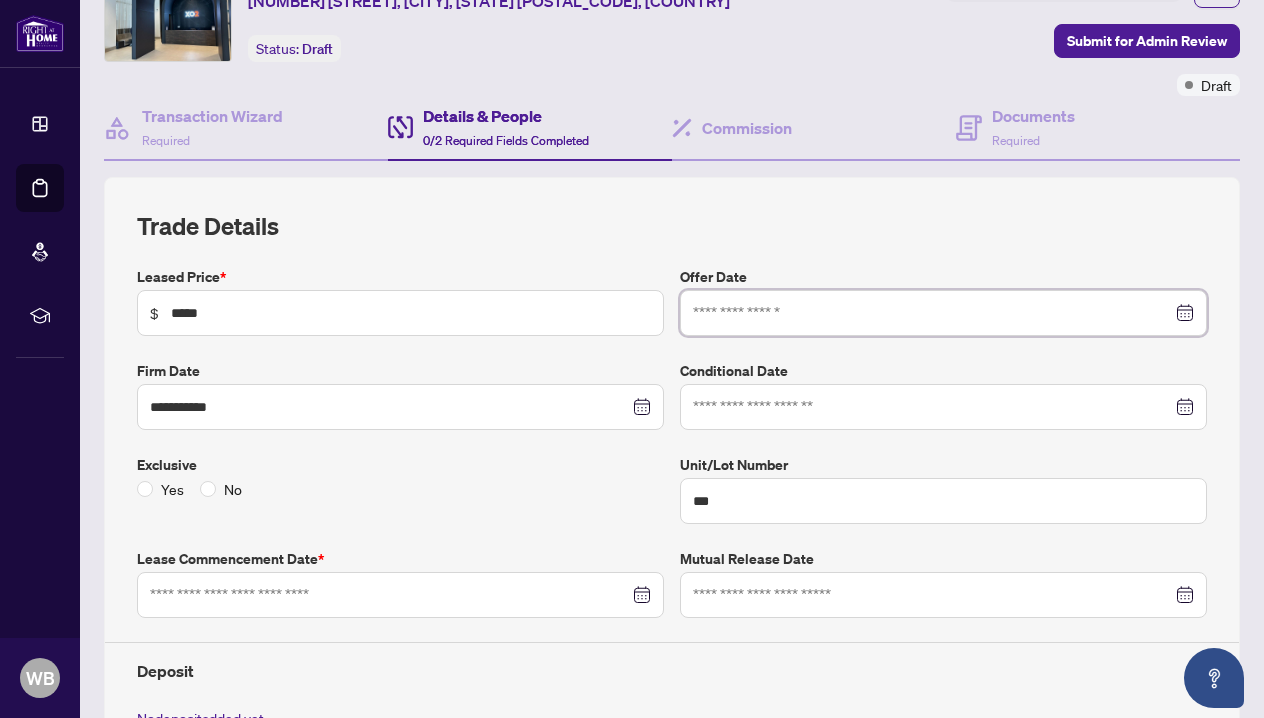 click at bounding box center [932, 313] 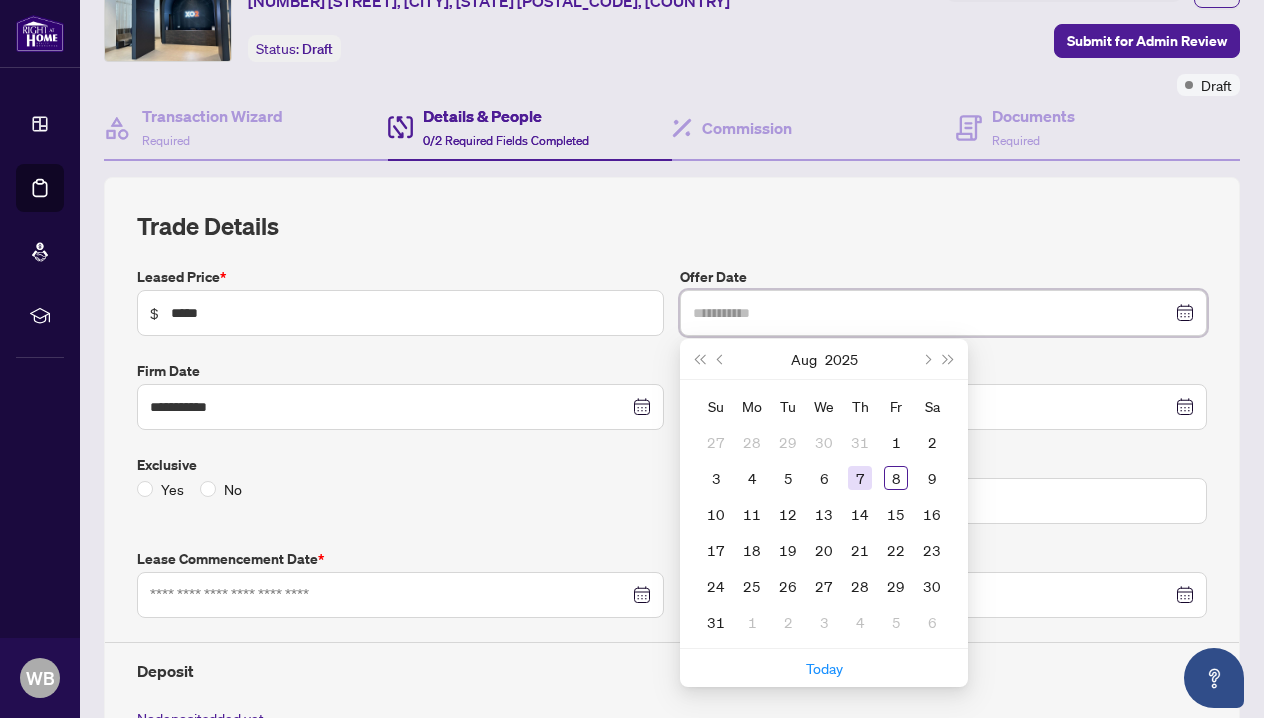 type on "**********" 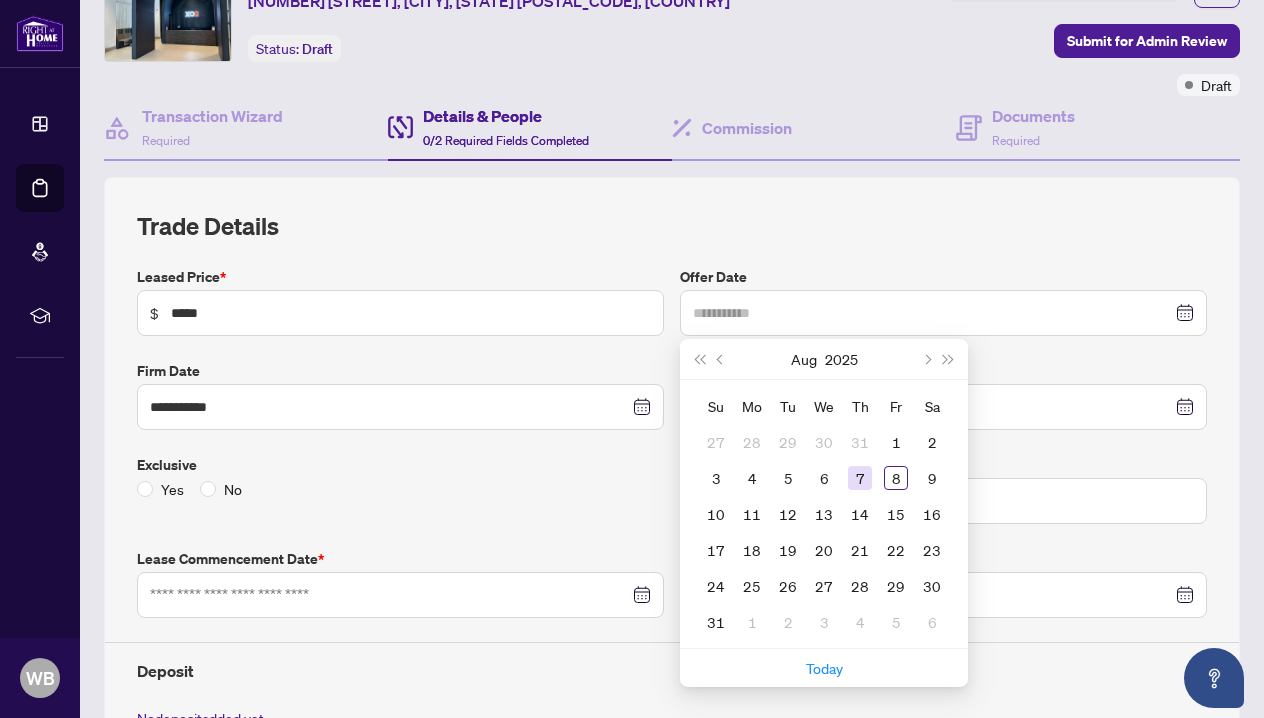 click on "7" at bounding box center (860, 478) 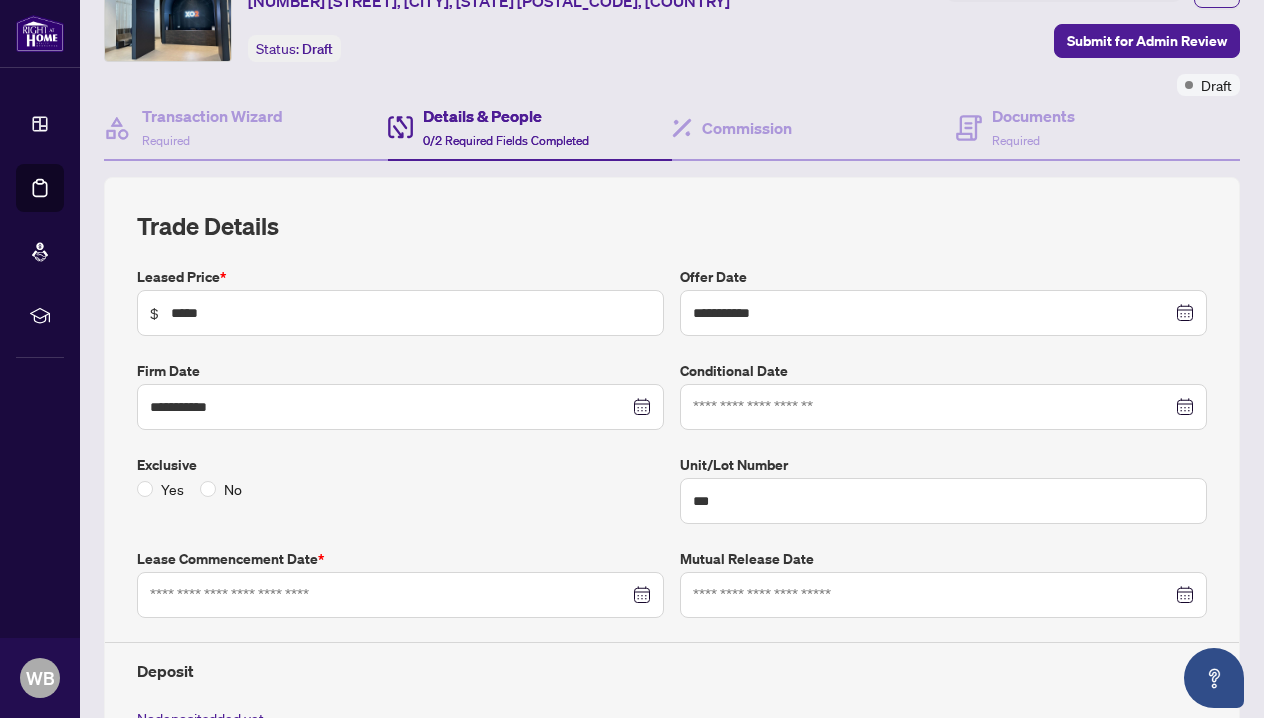 click on "Trade Details" at bounding box center (672, 226) 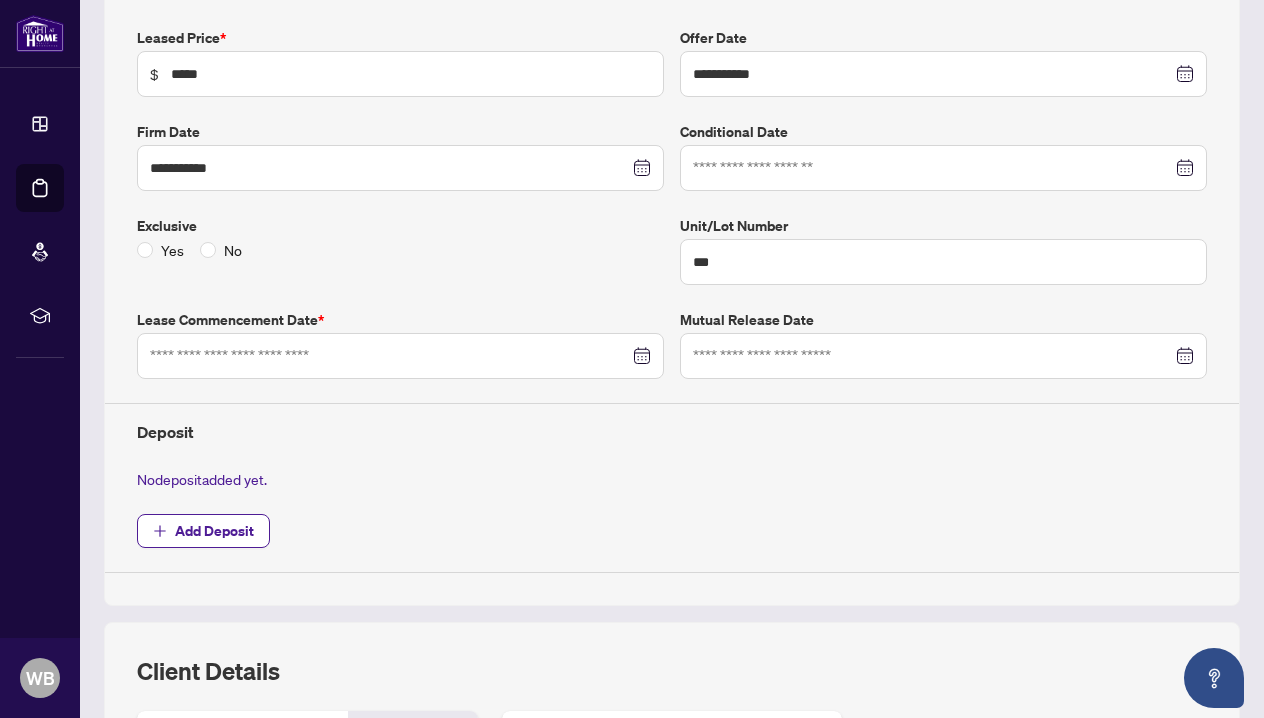 scroll, scrollTop: 337, scrollLeft: 0, axis: vertical 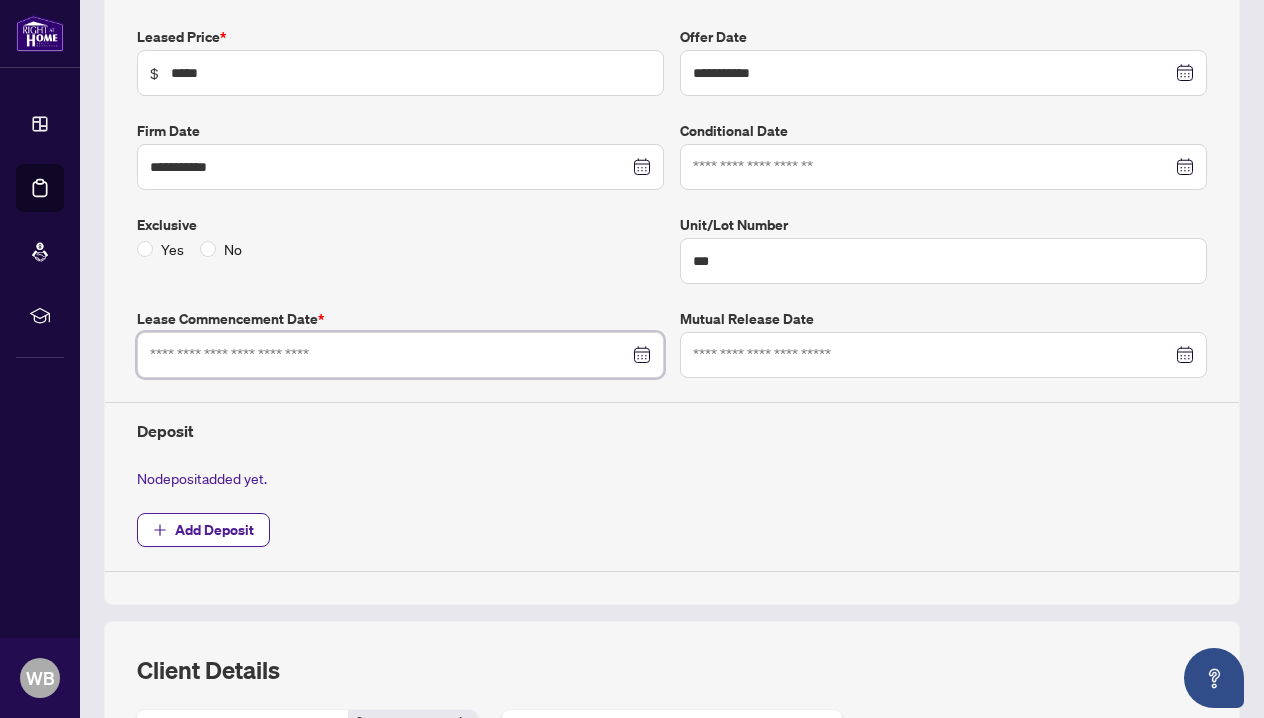 click at bounding box center [389, 355] 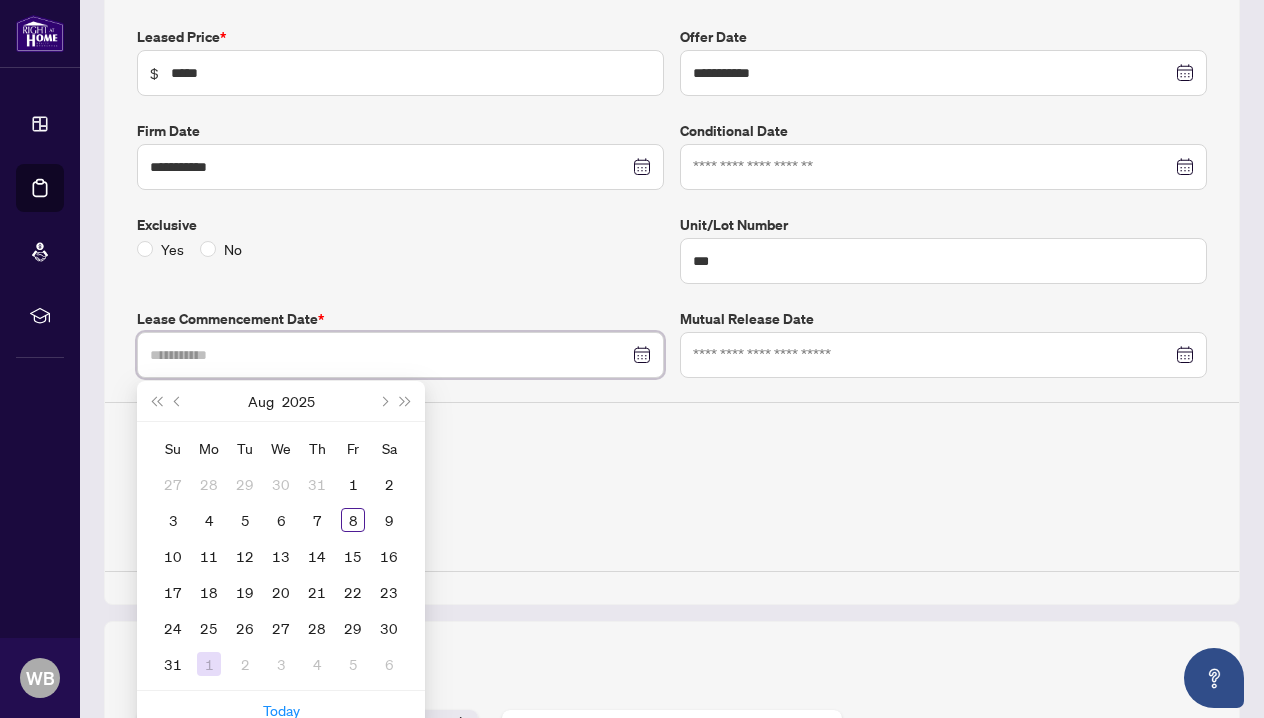 type on "**********" 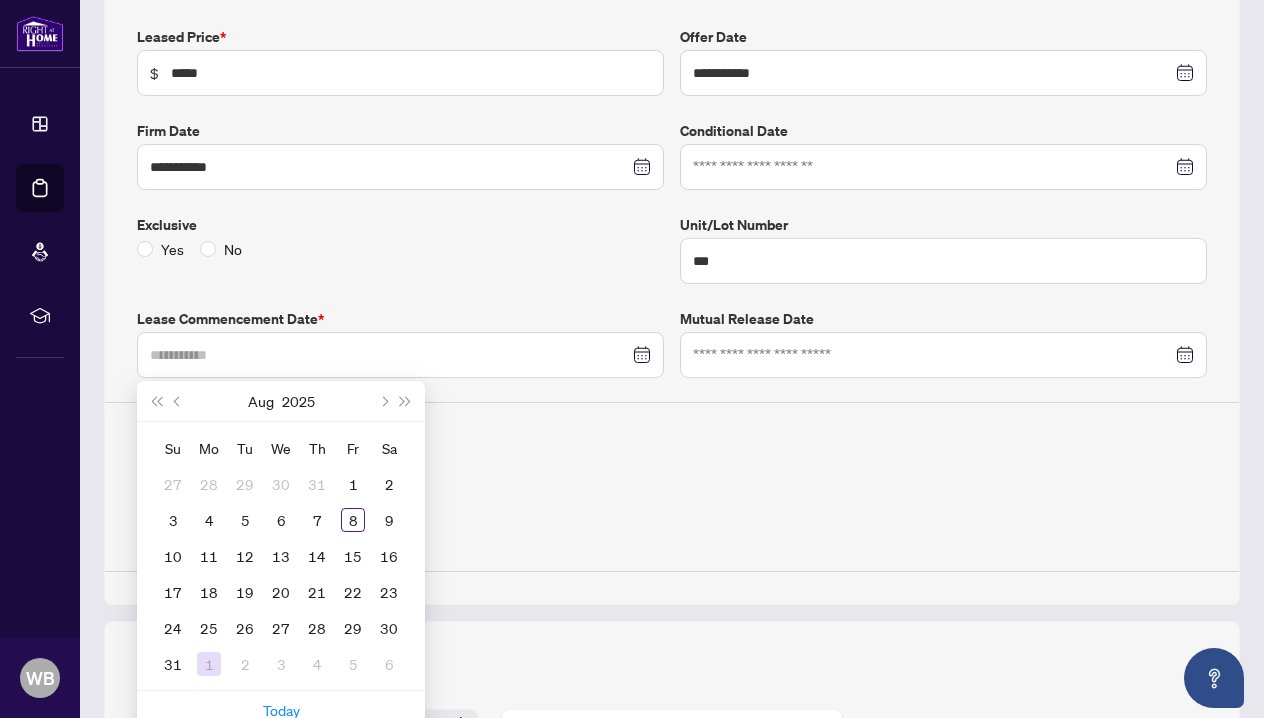 click on "1" at bounding box center [209, 664] 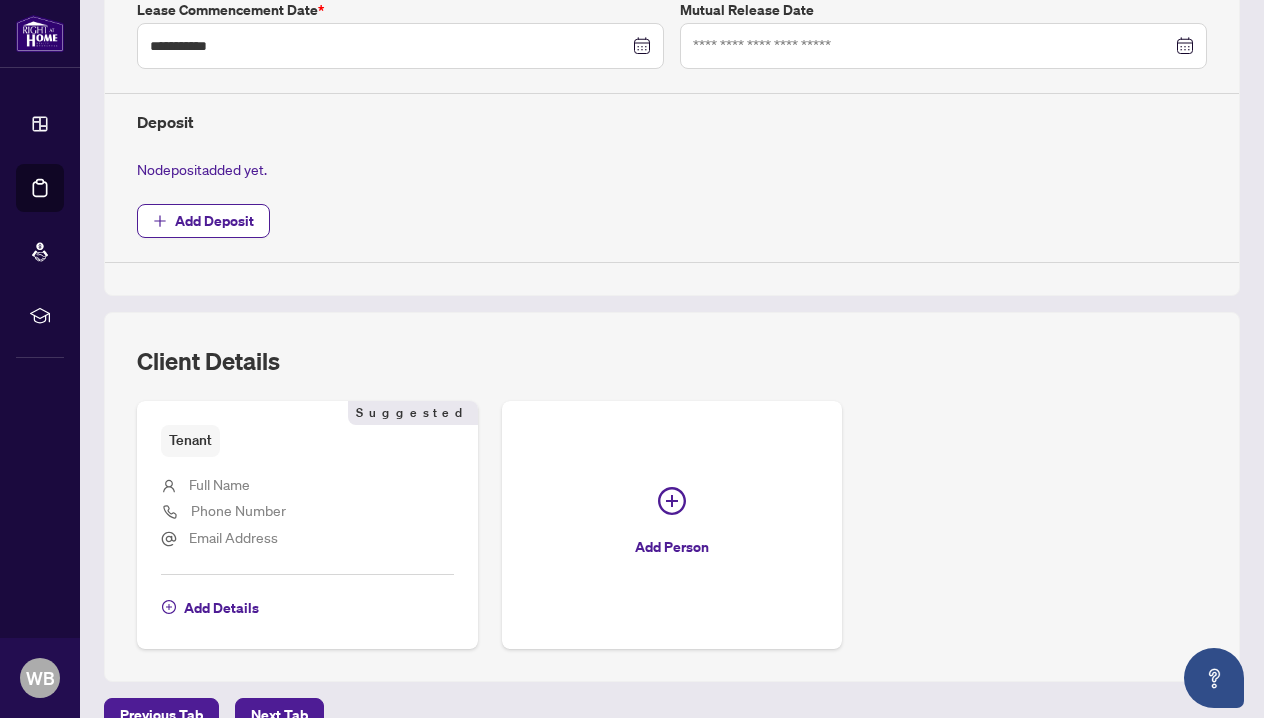 scroll, scrollTop: 648, scrollLeft: 0, axis: vertical 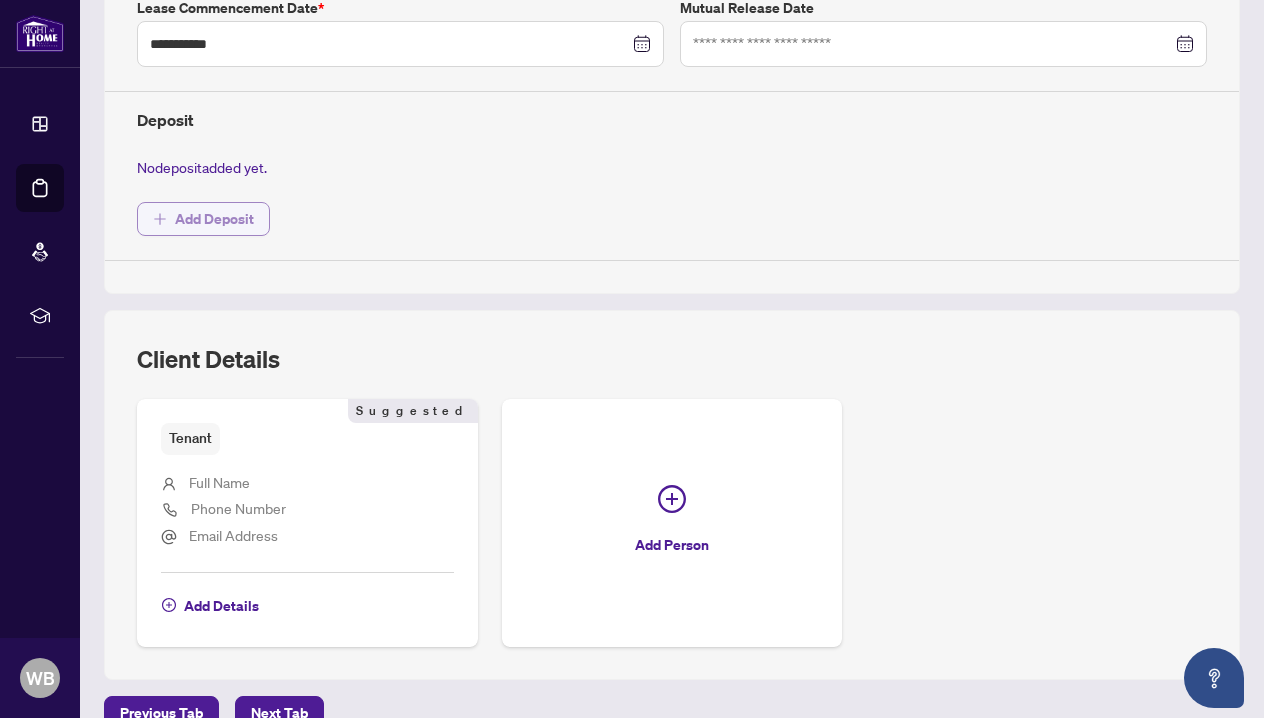 click on "Add Deposit" at bounding box center (214, 219) 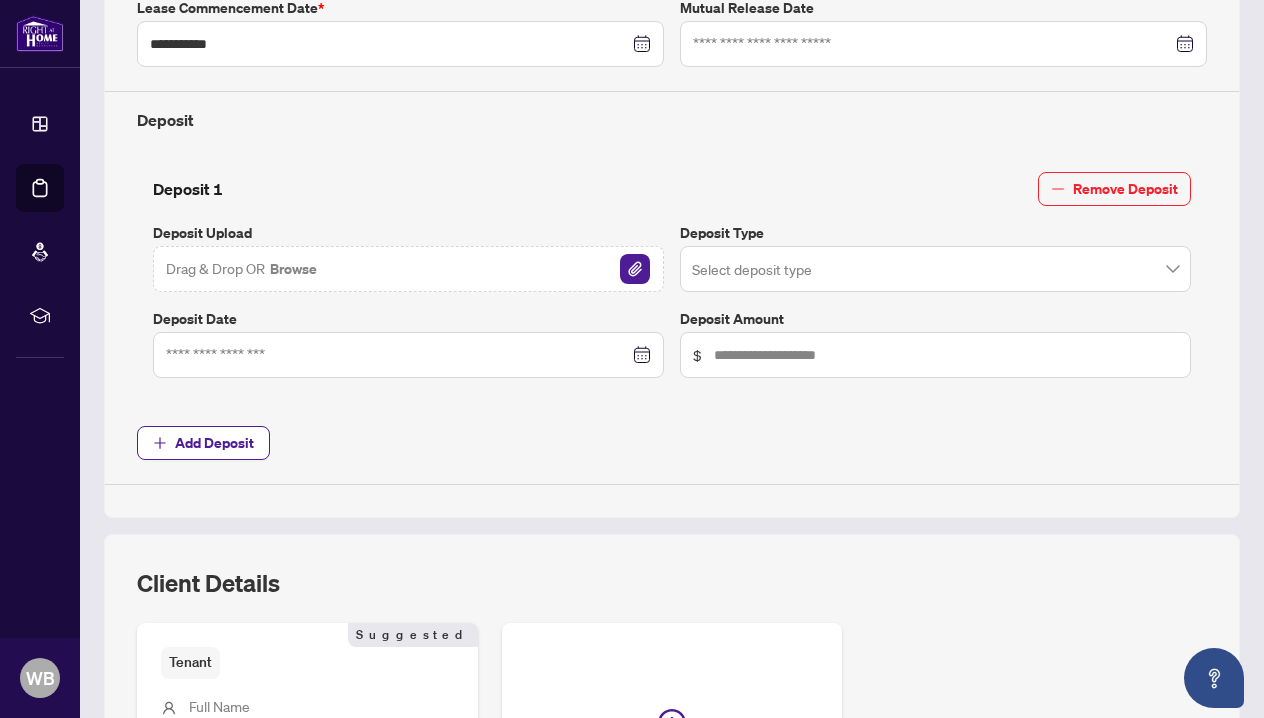 click at bounding box center (926, 272) 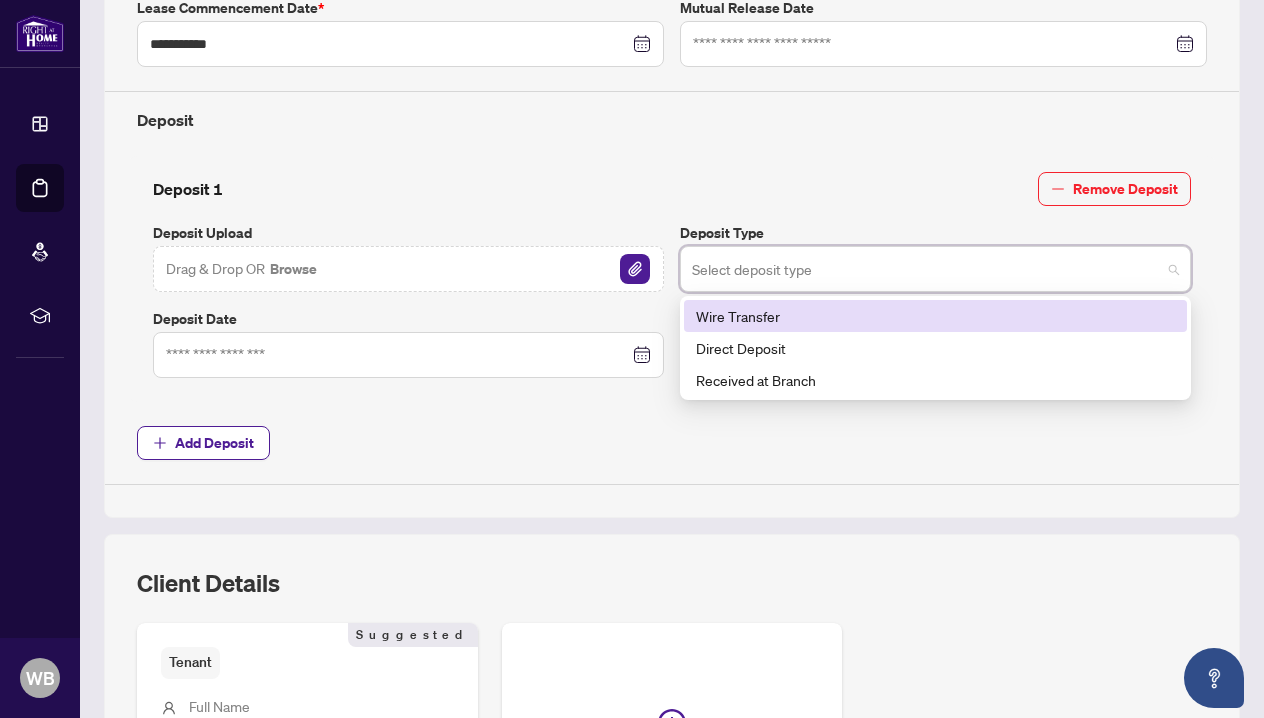 click on "Wire Transfer" at bounding box center [935, 316] 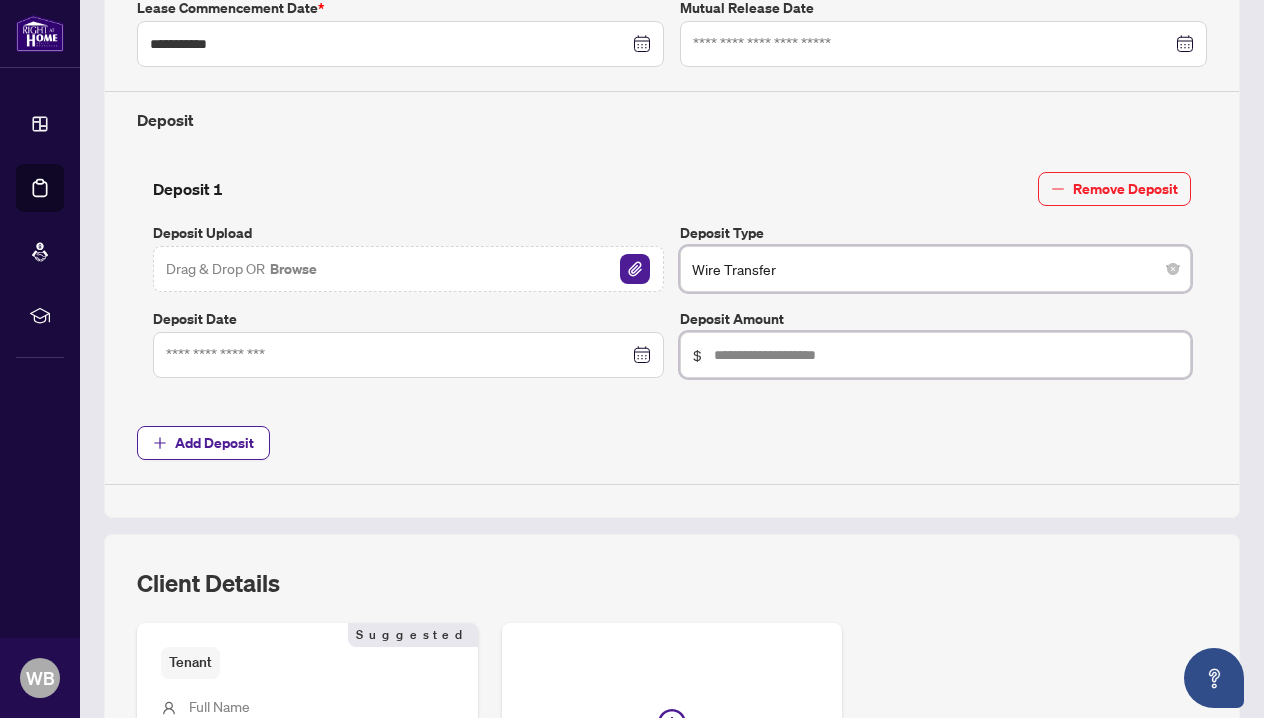 click at bounding box center (946, 355) 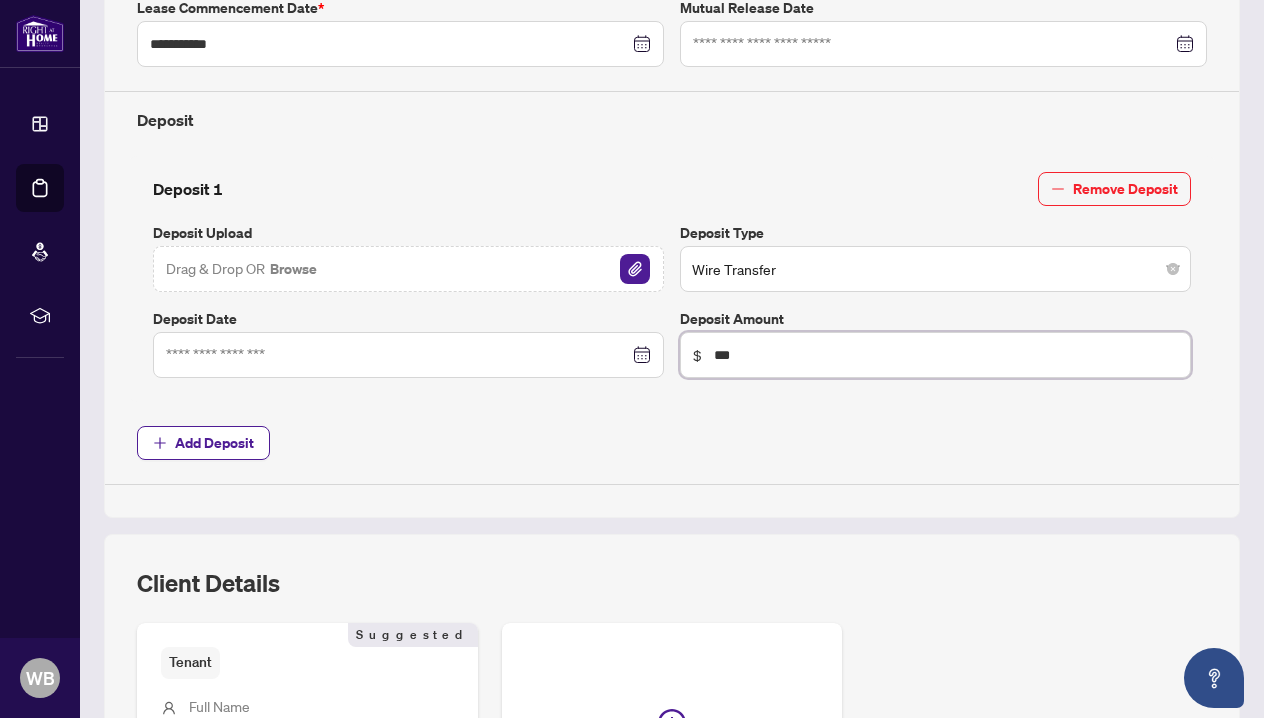 type on "*****" 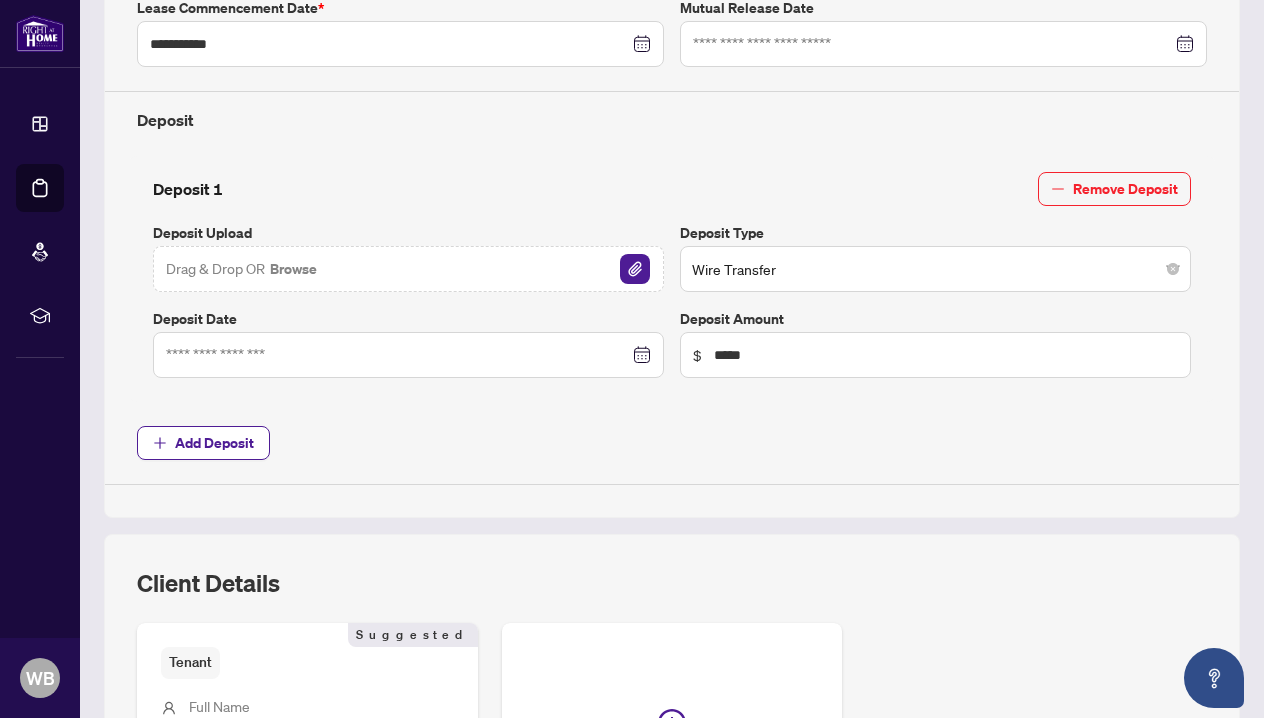 click on "Add Deposit" at bounding box center (672, 443) 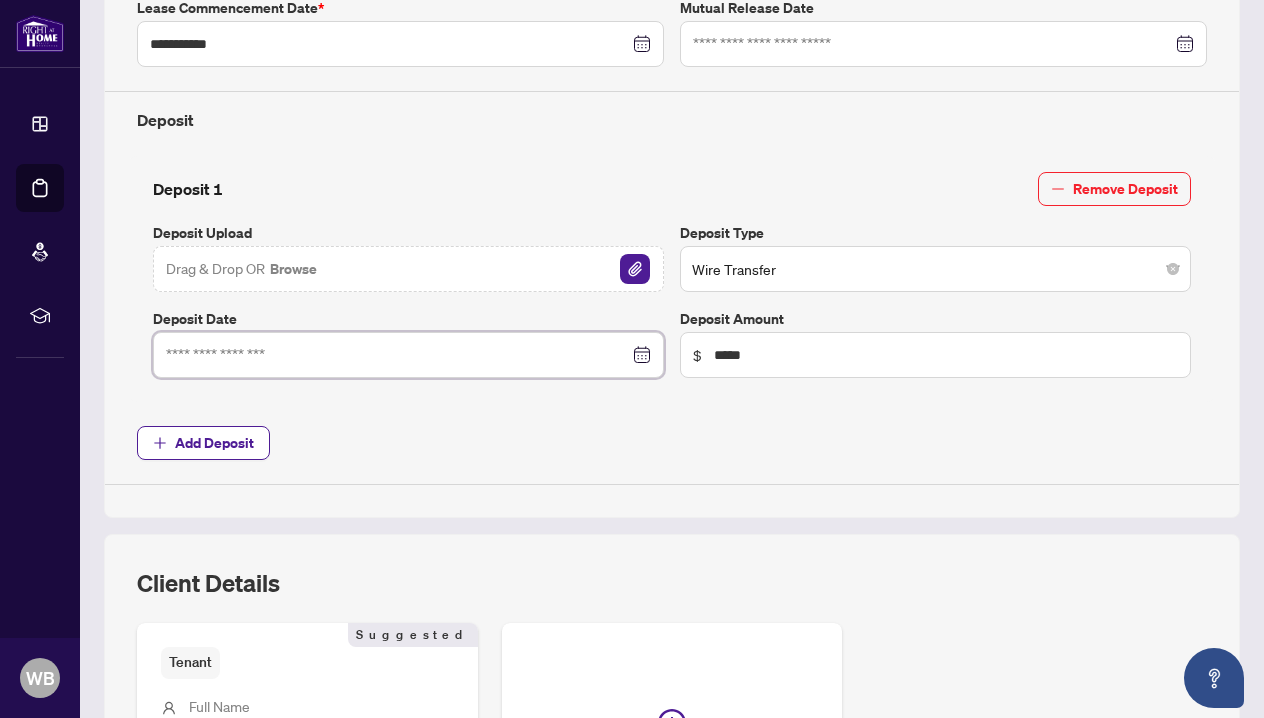 click at bounding box center [397, 355] 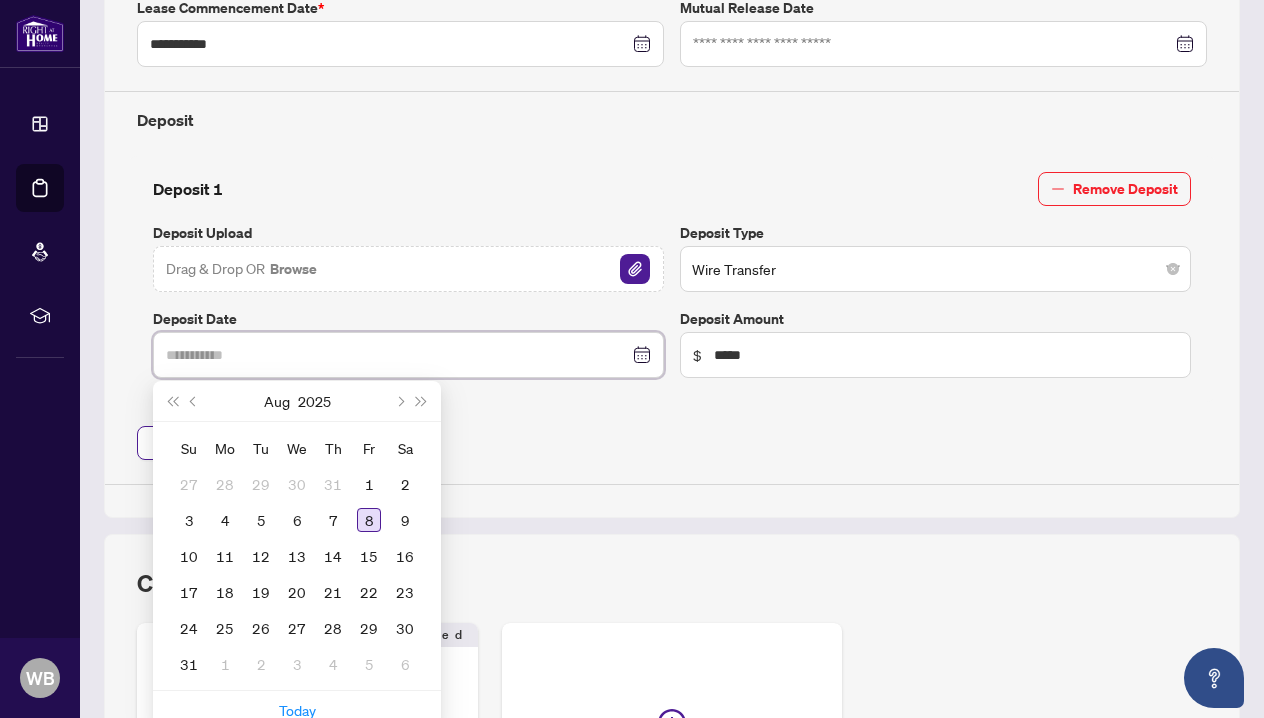 type on "**********" 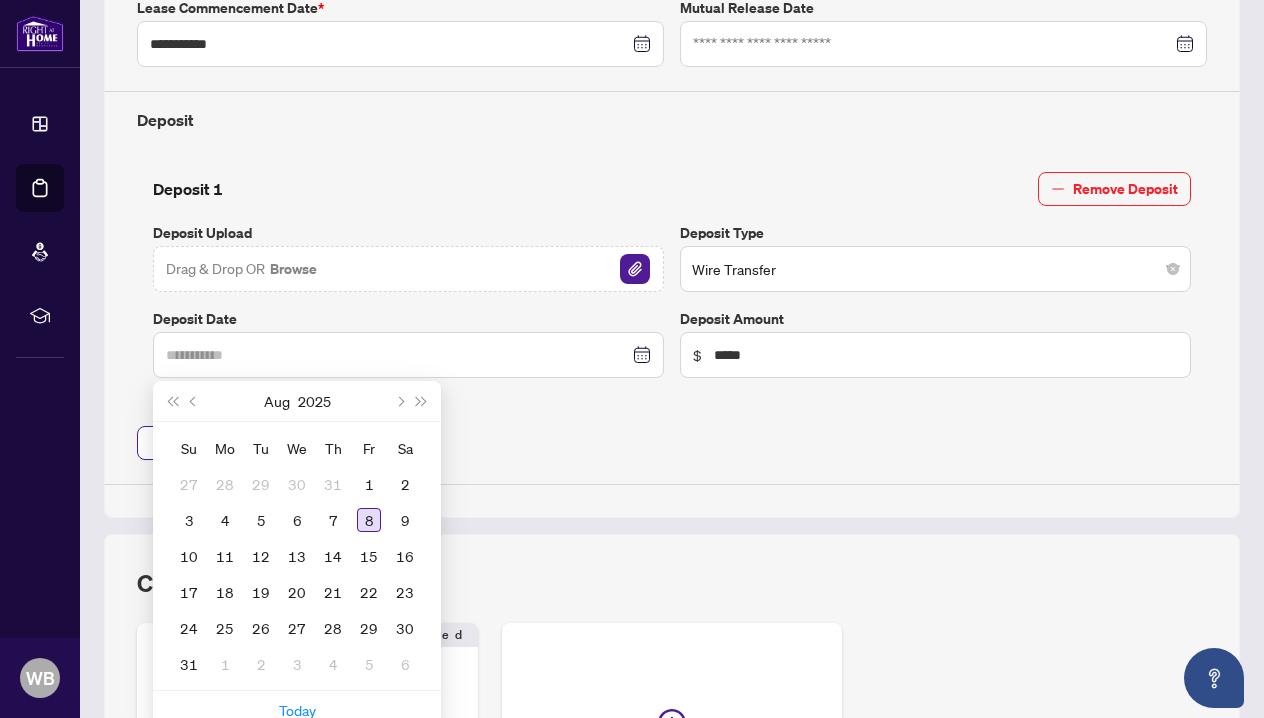 click on "8" at bounding box center [369, 520] 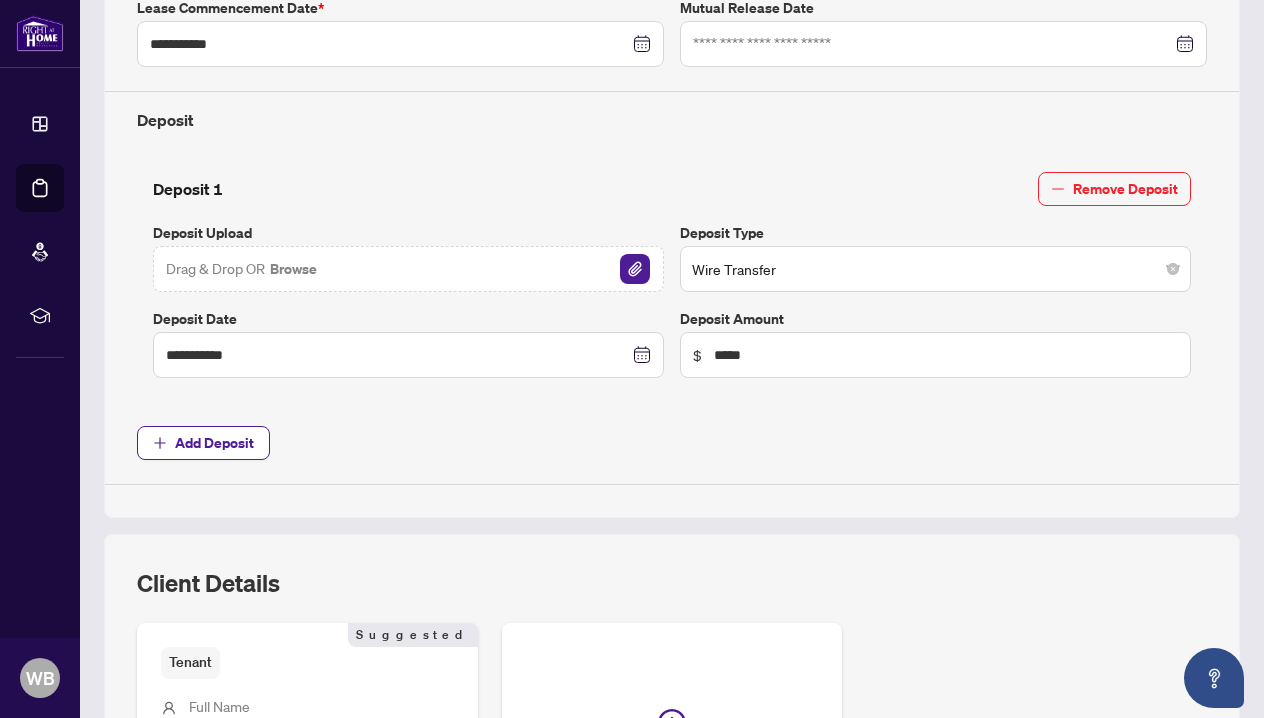 click on "**********" at bounding box center (672, 100) 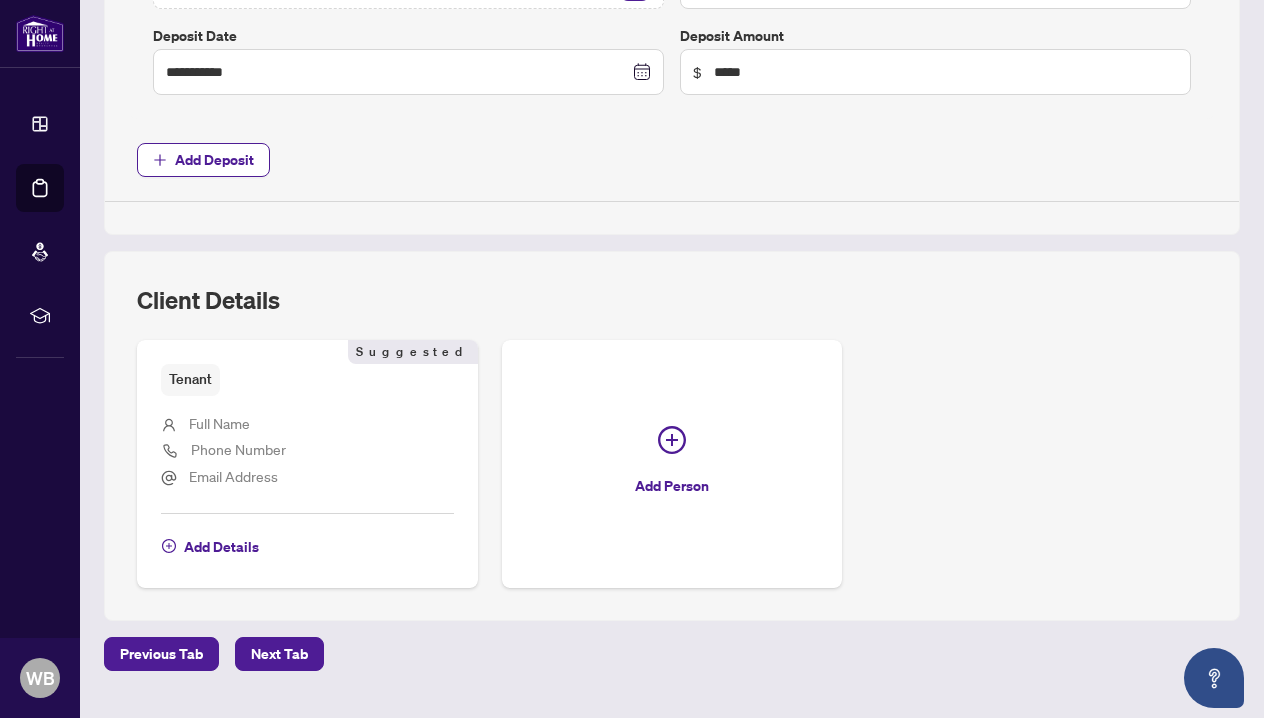 scroll, scrollTop: 933, scrollLeft: 0, axis: vertical 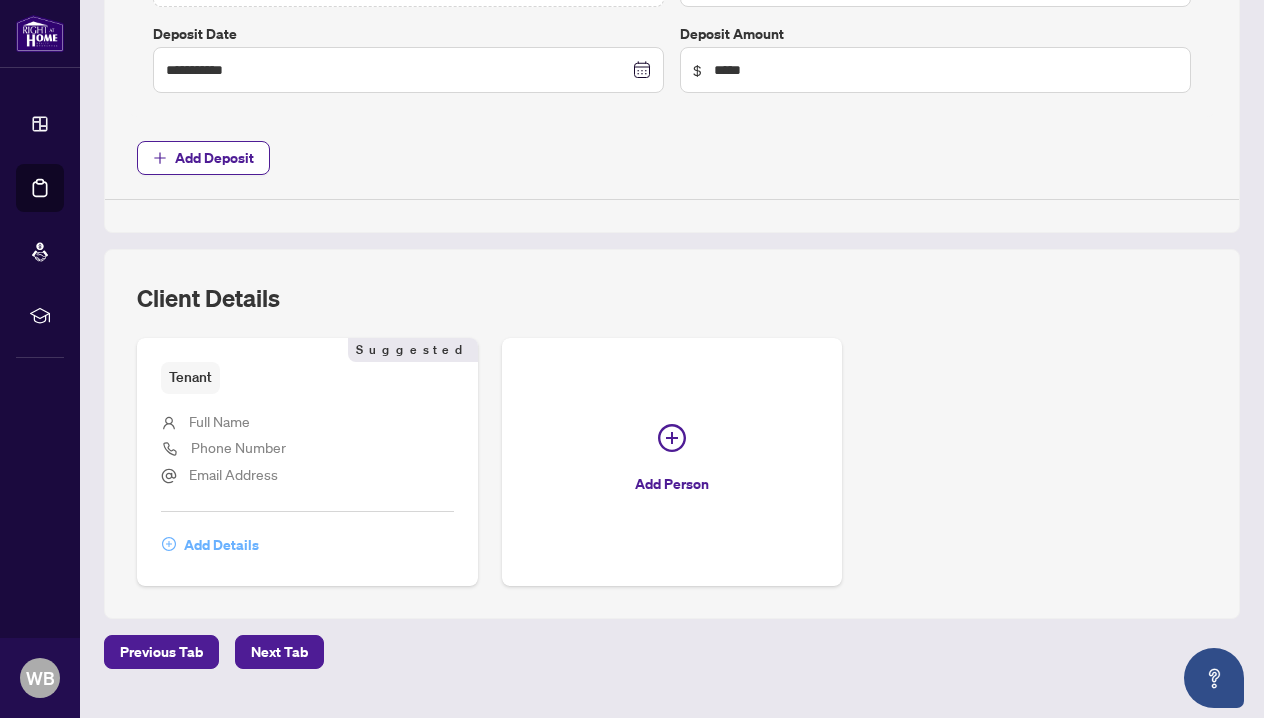 click on "Add Details" at bounding box center (221, 545) 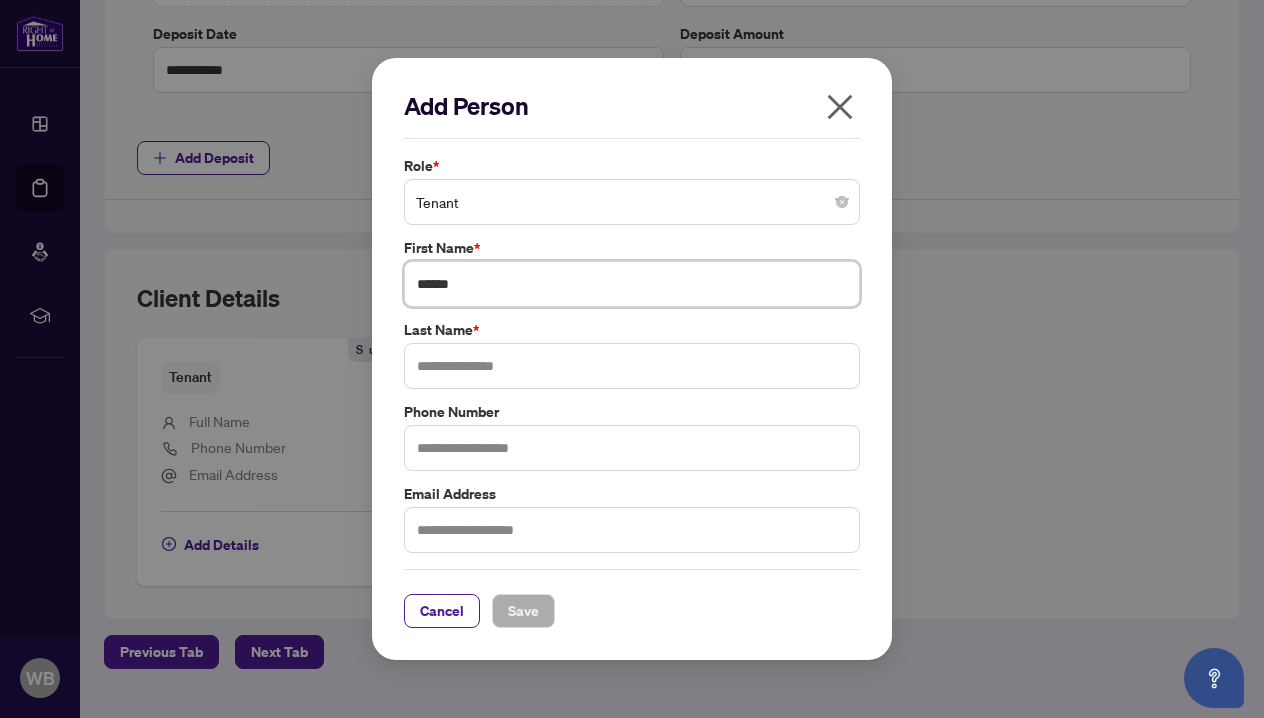 type on "******" 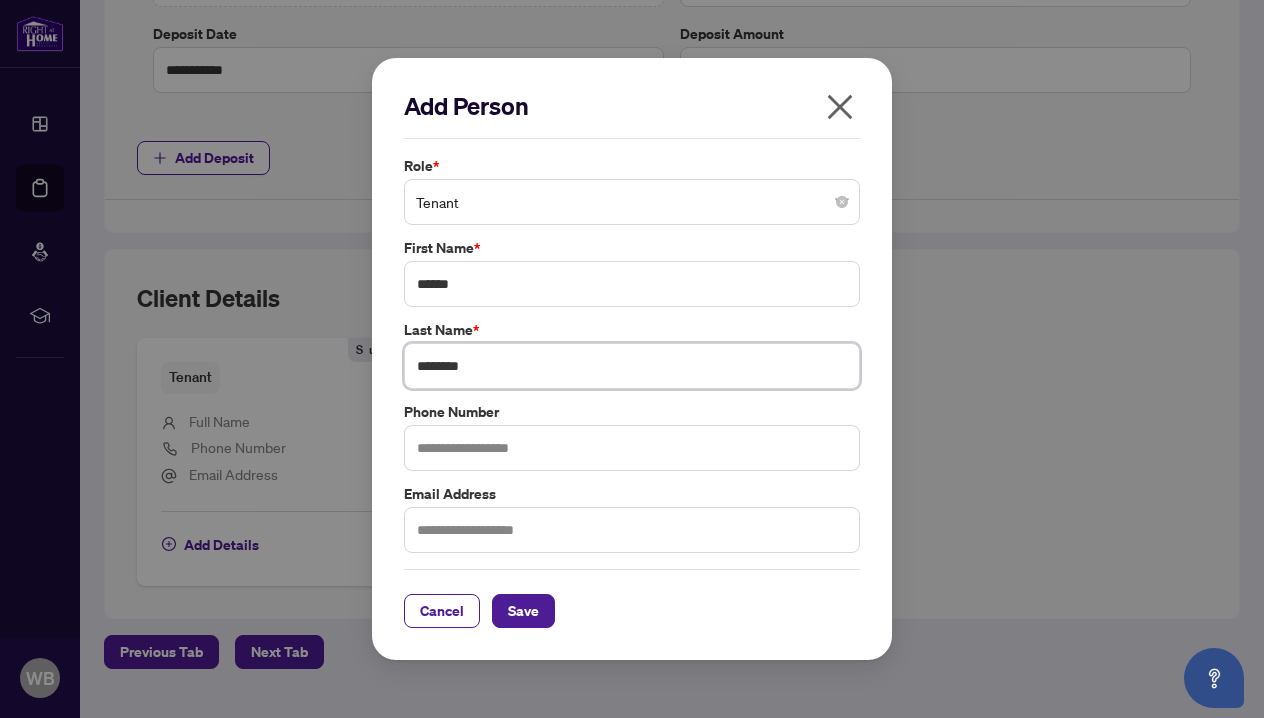 scroll, scrollTop: 0, scrollLeft: 0, axis: both 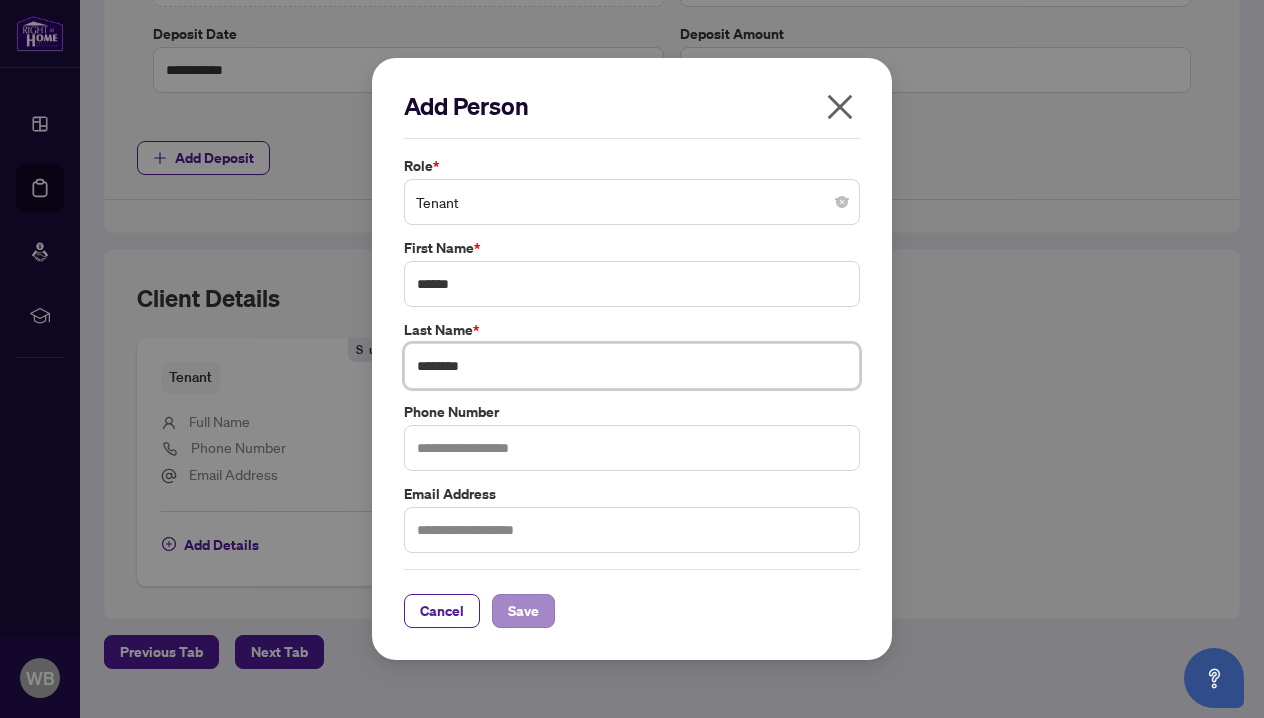 type on "********" 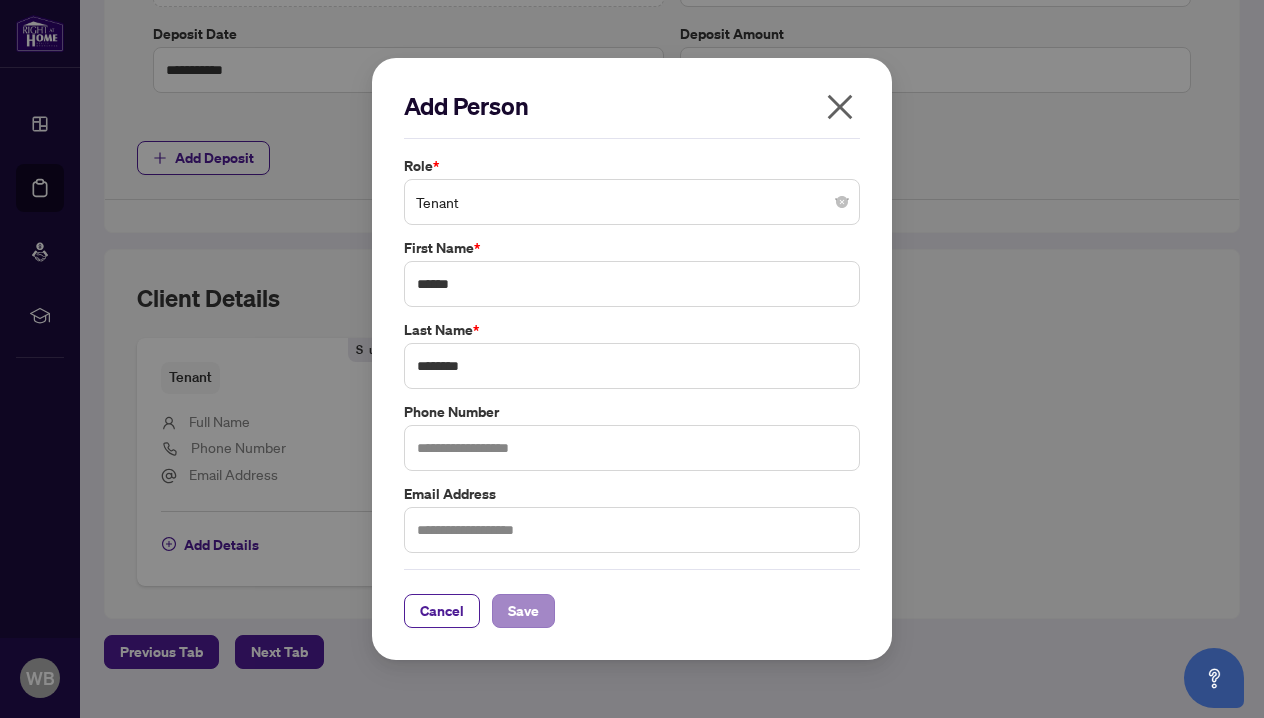 click on "Save" at bounding box center [523, 611] 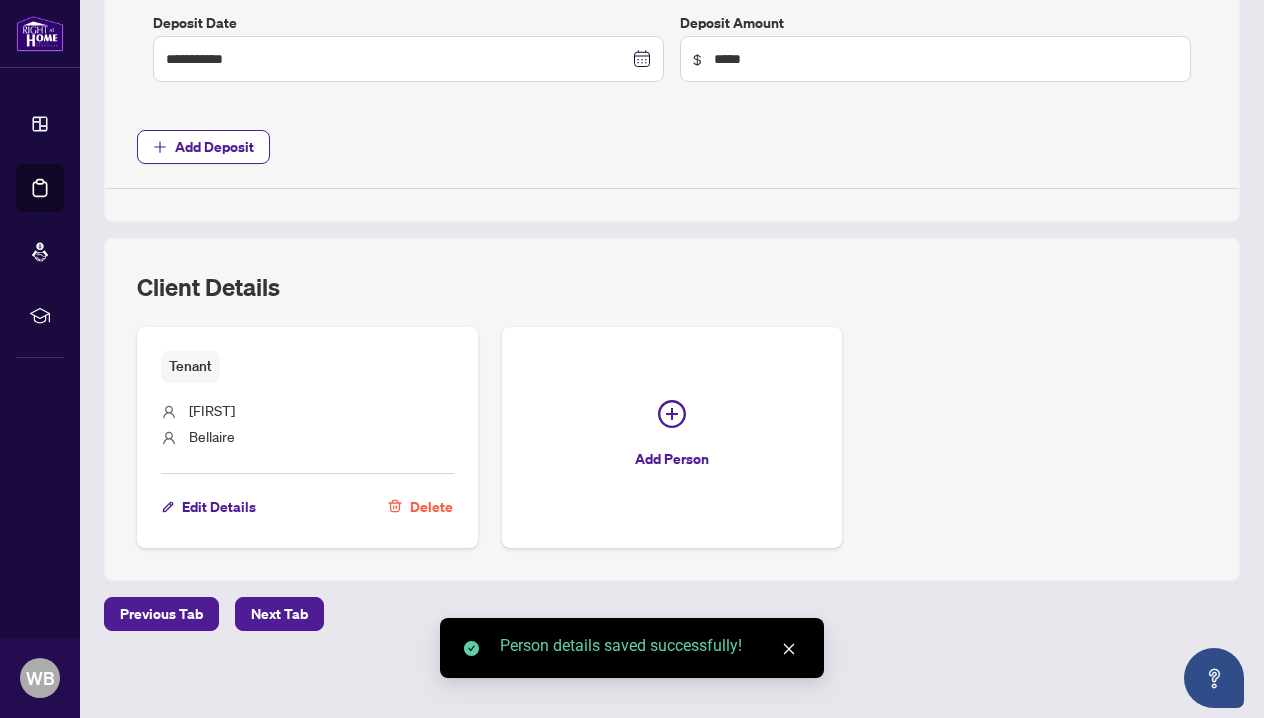 scroll, scrollTop: 943, scrollLeft: 0, axis: vertical 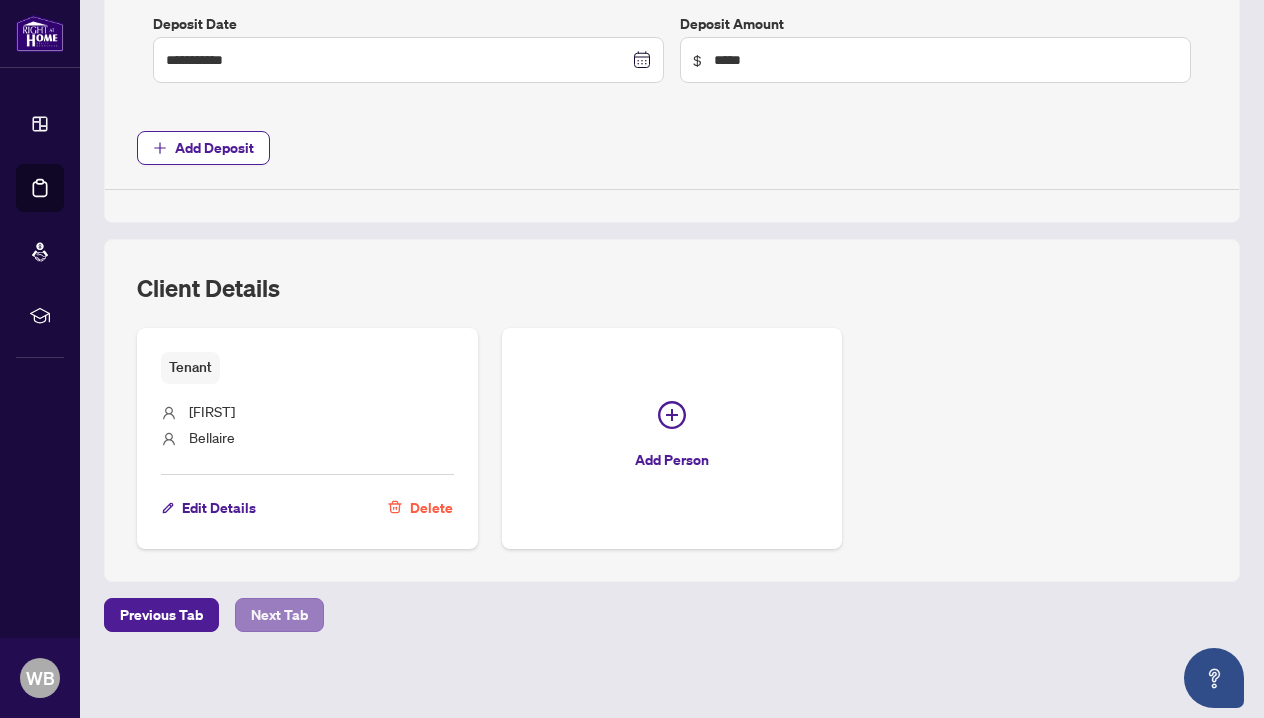 click on "Next Tab" at bounding box center (279, 615) 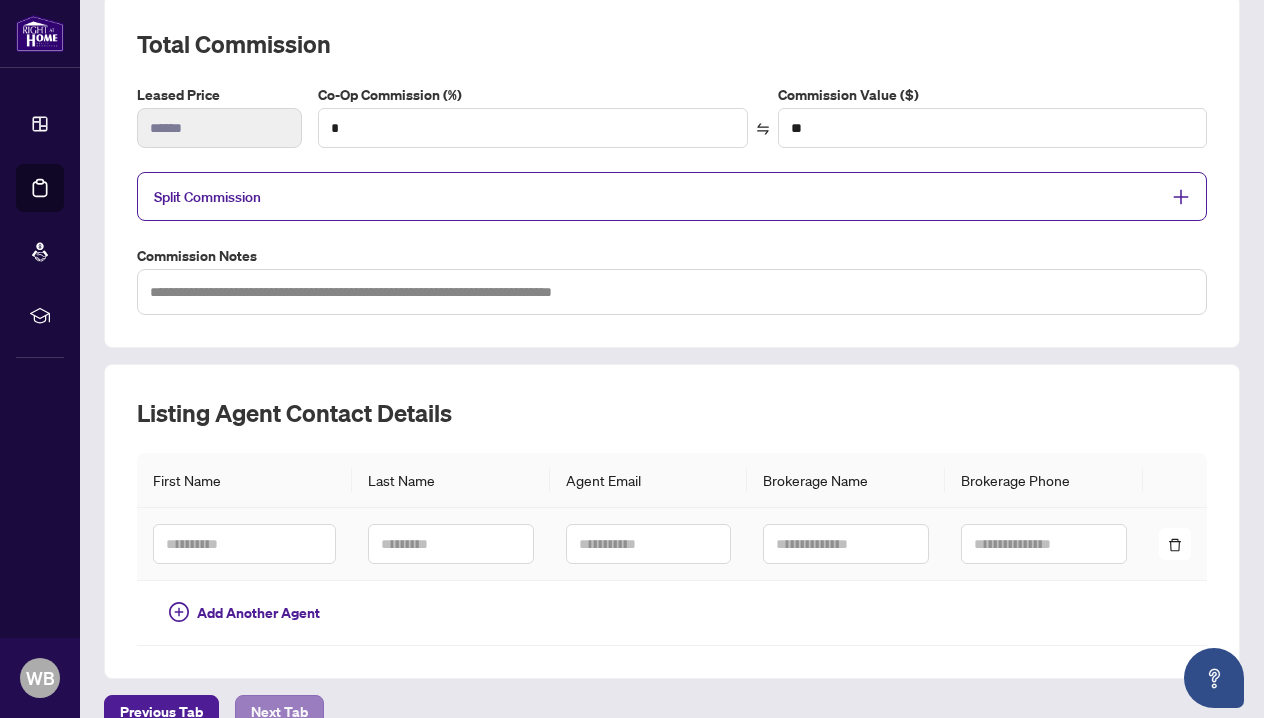scroll, scrollTop: 284, scrollLeft: 0, axis: vertical 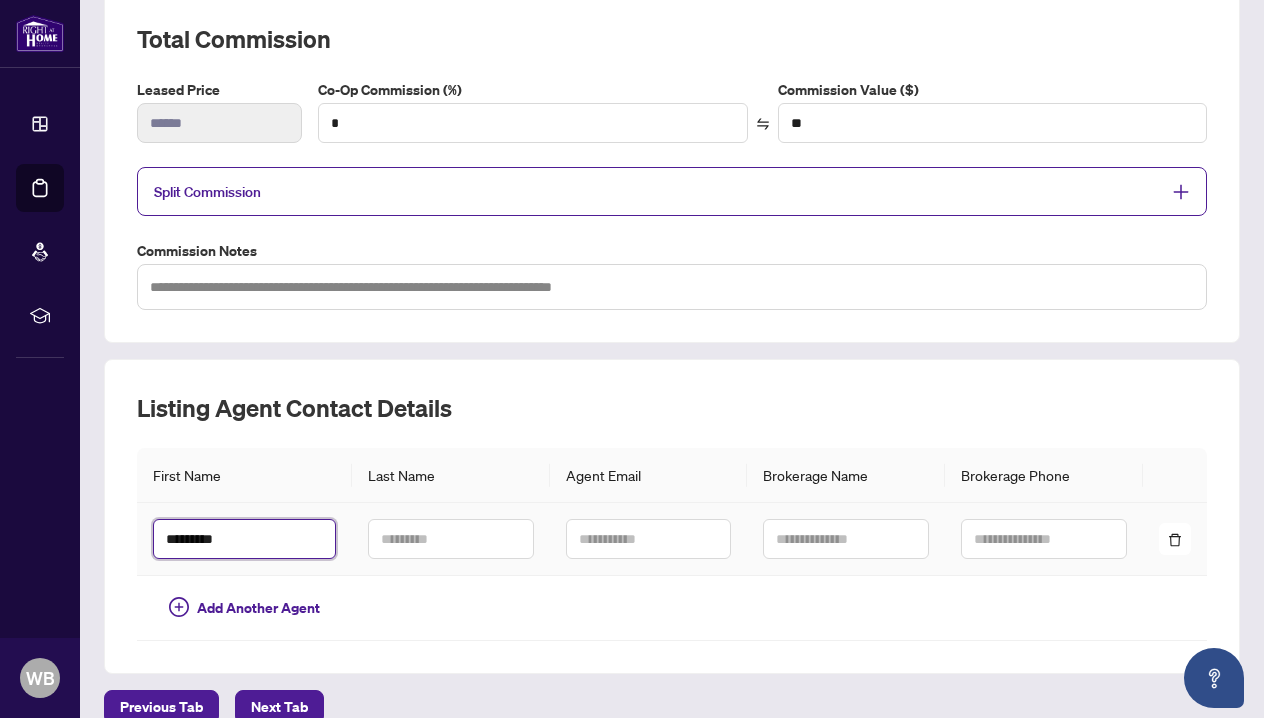 type on "*********" 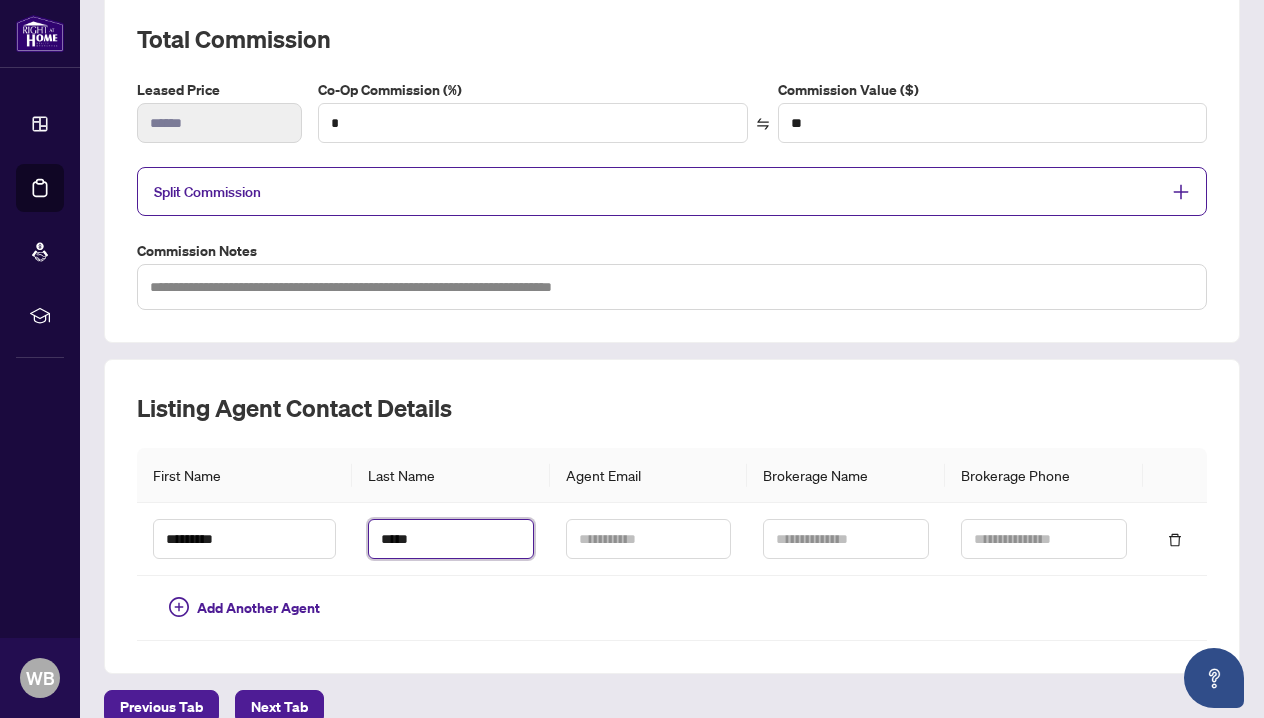 type on "*****" 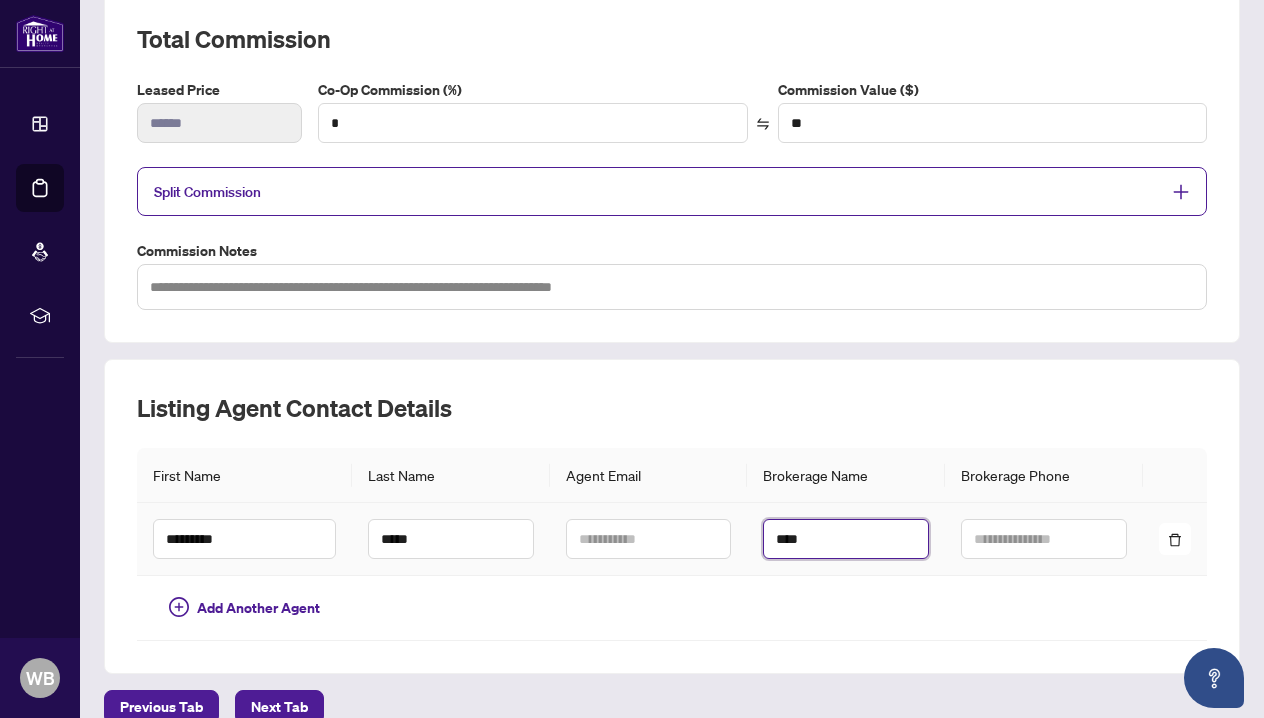type on "****" 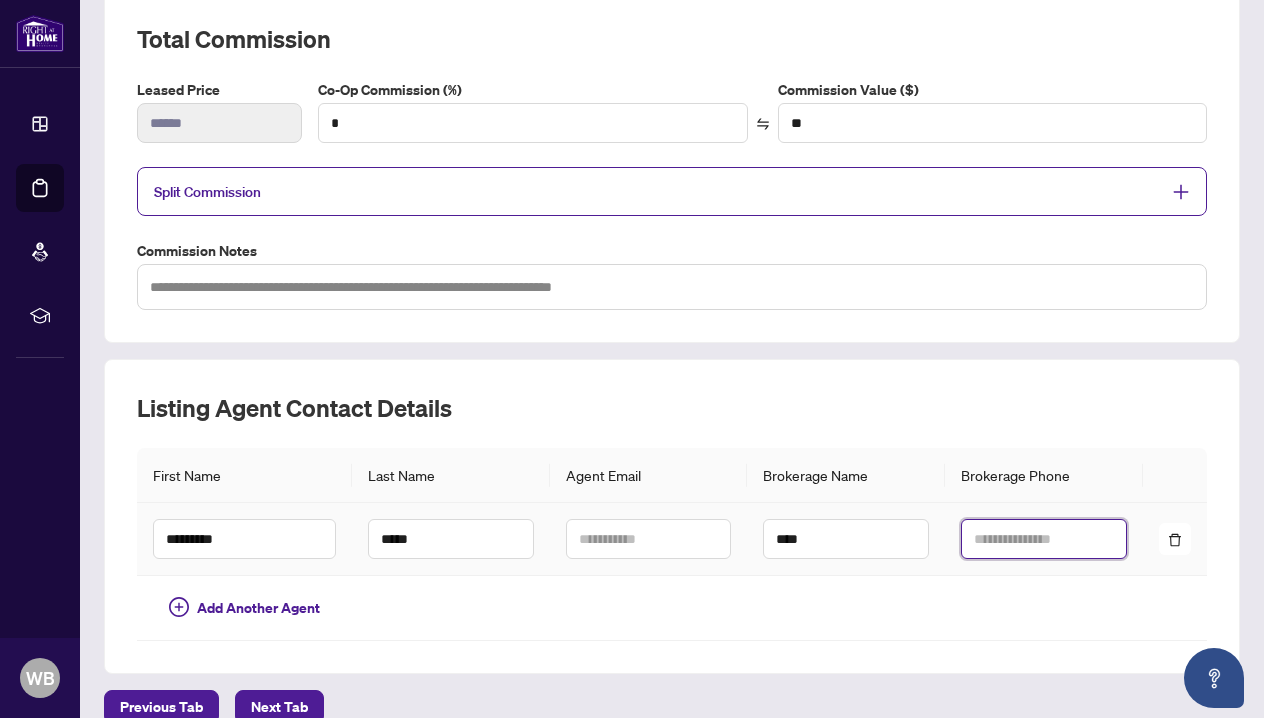 paste on "**********" 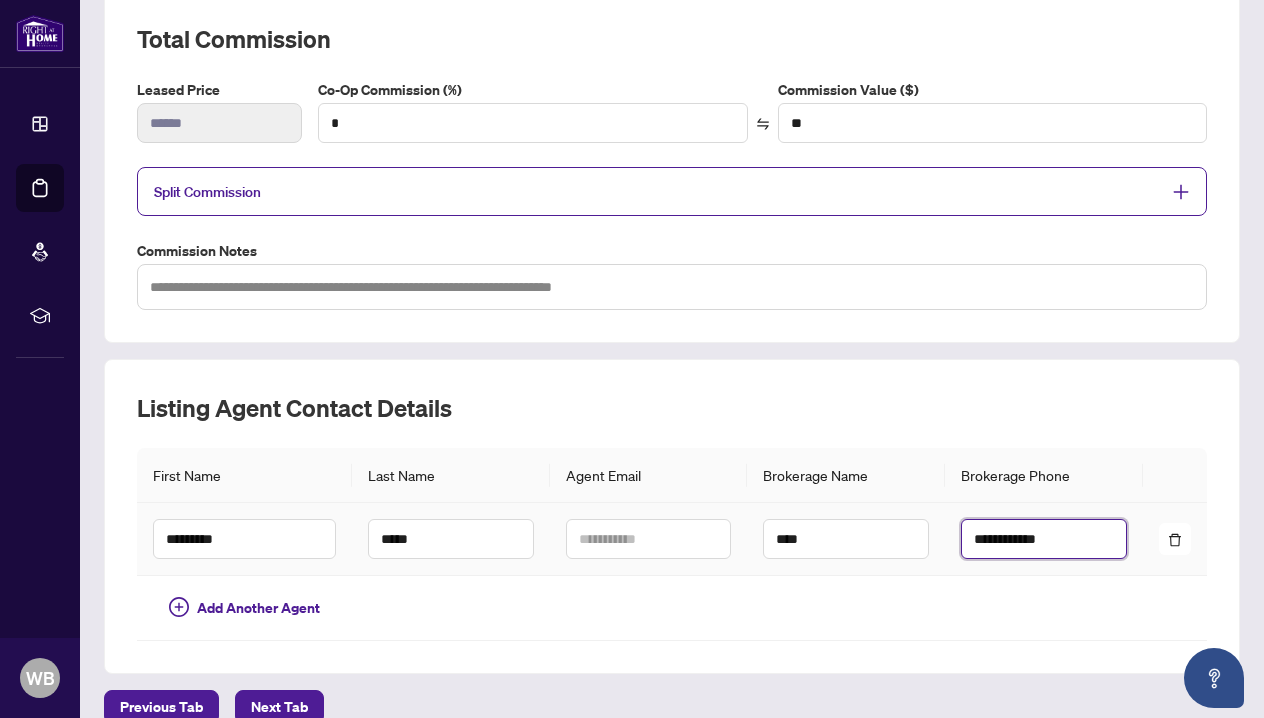 type on "**********" 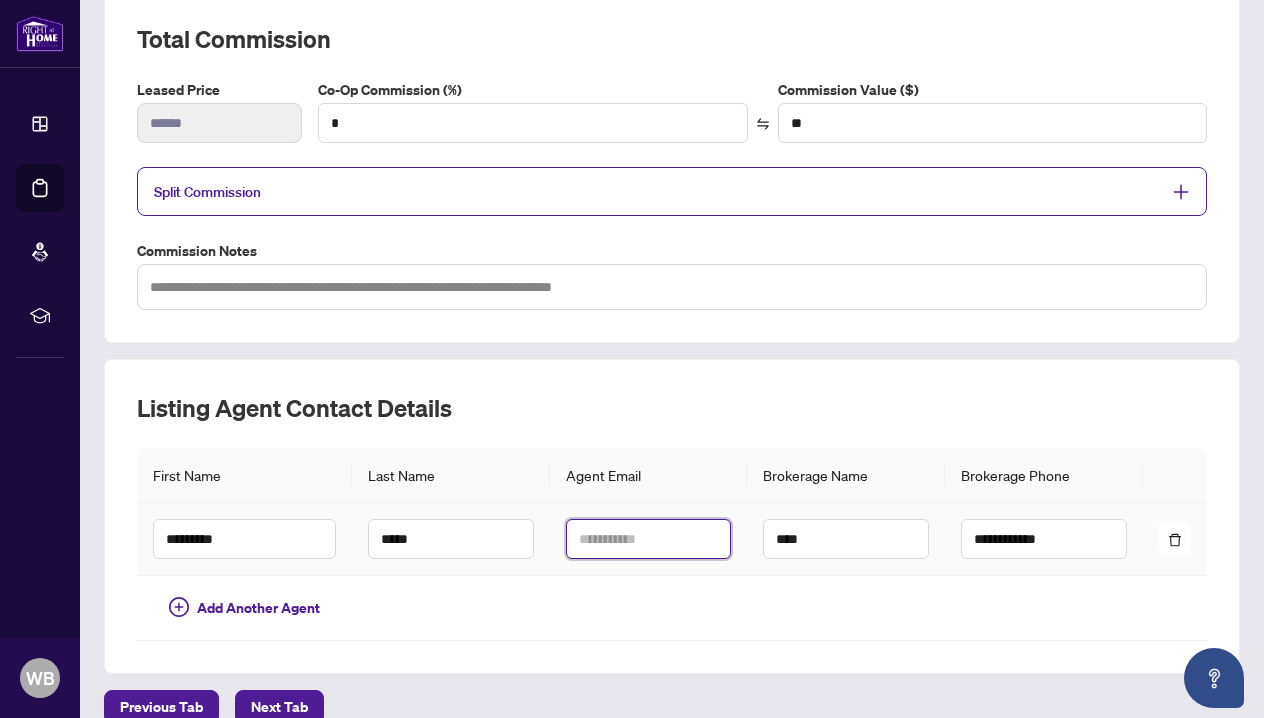 paste on "**********" 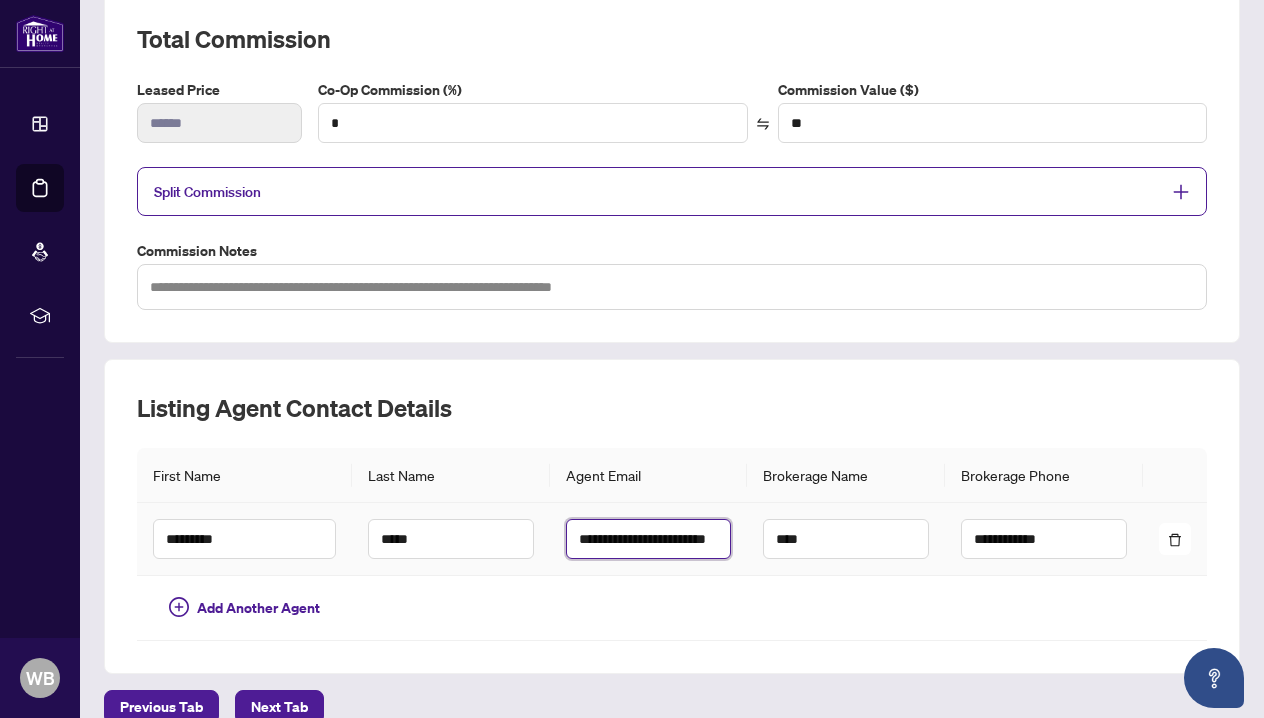 type on "**********" 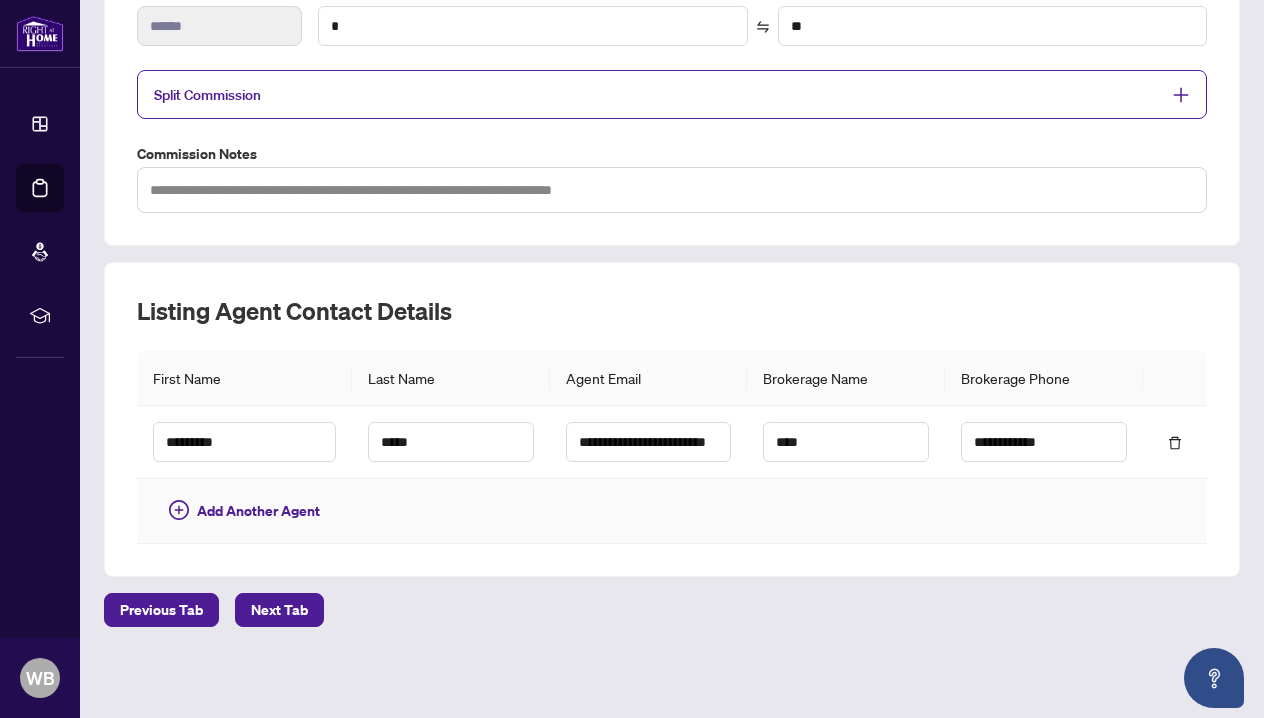 scroll, scrollTop: 380, scrollLeft: 0, axis: vertical 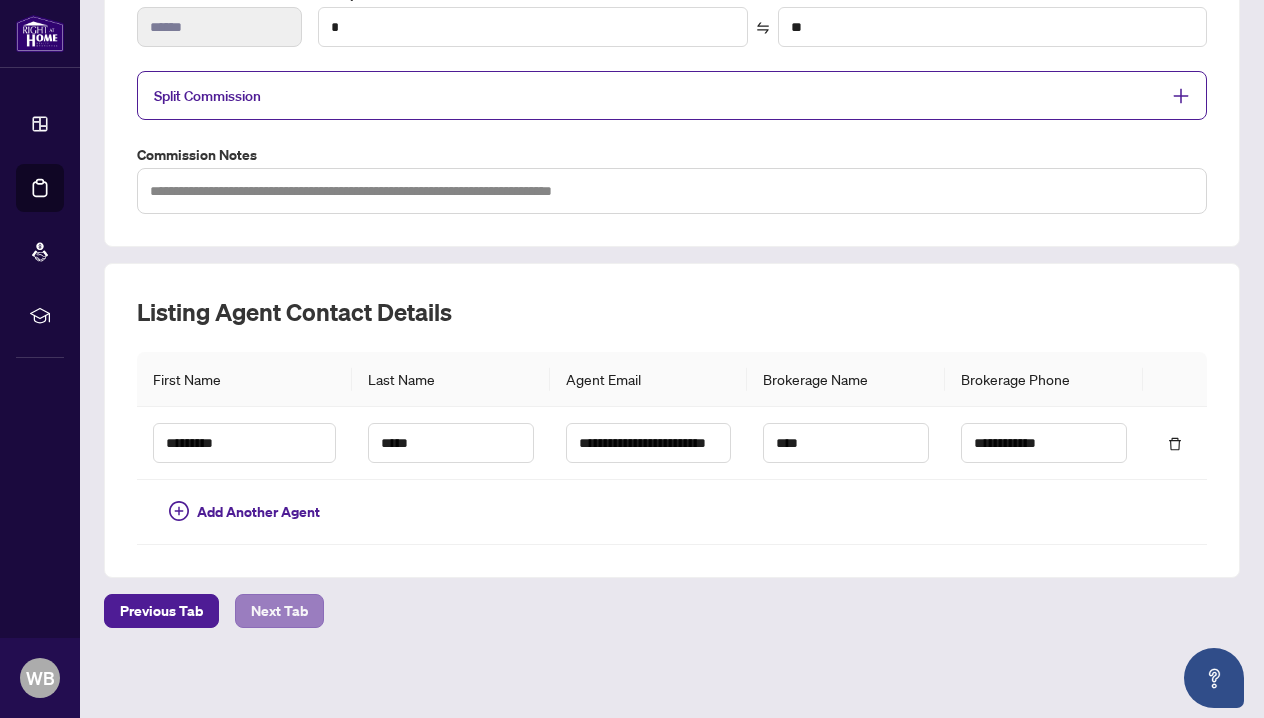 click on "Next Tab" at bounding box center [279, 611] 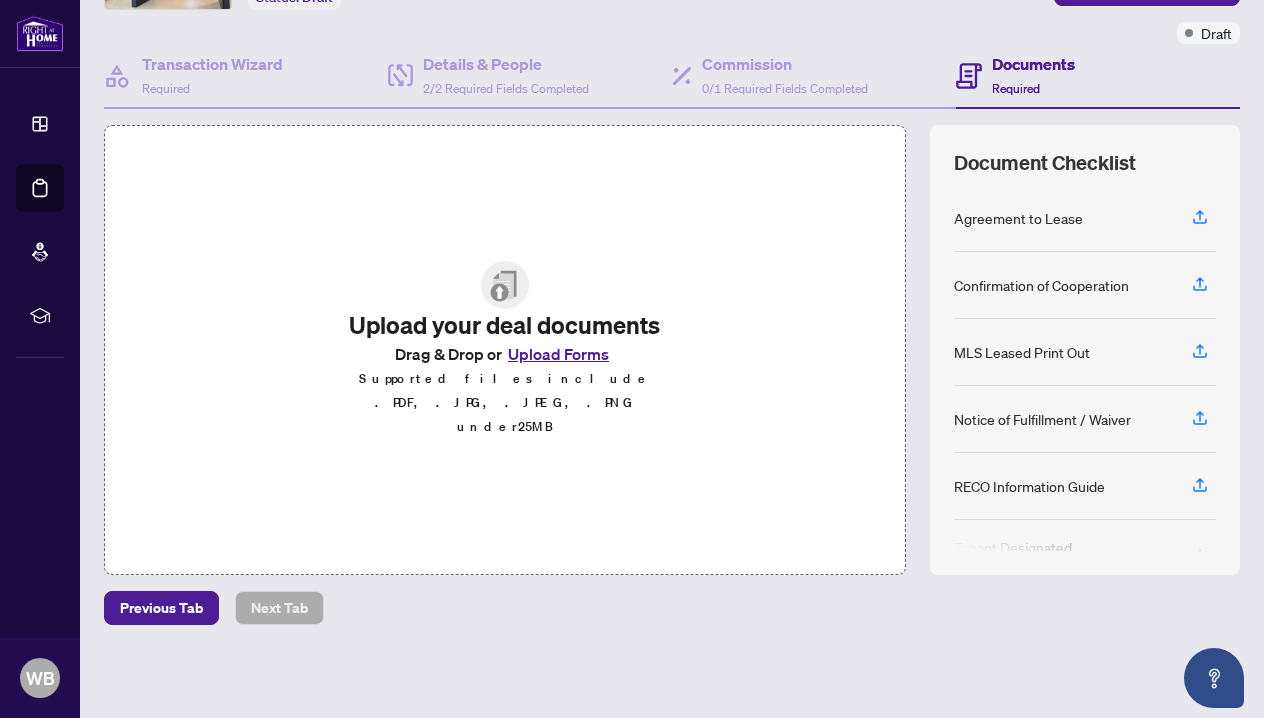 scroll, scrollTop: 121, scrollLeft: 0, axis: vertical 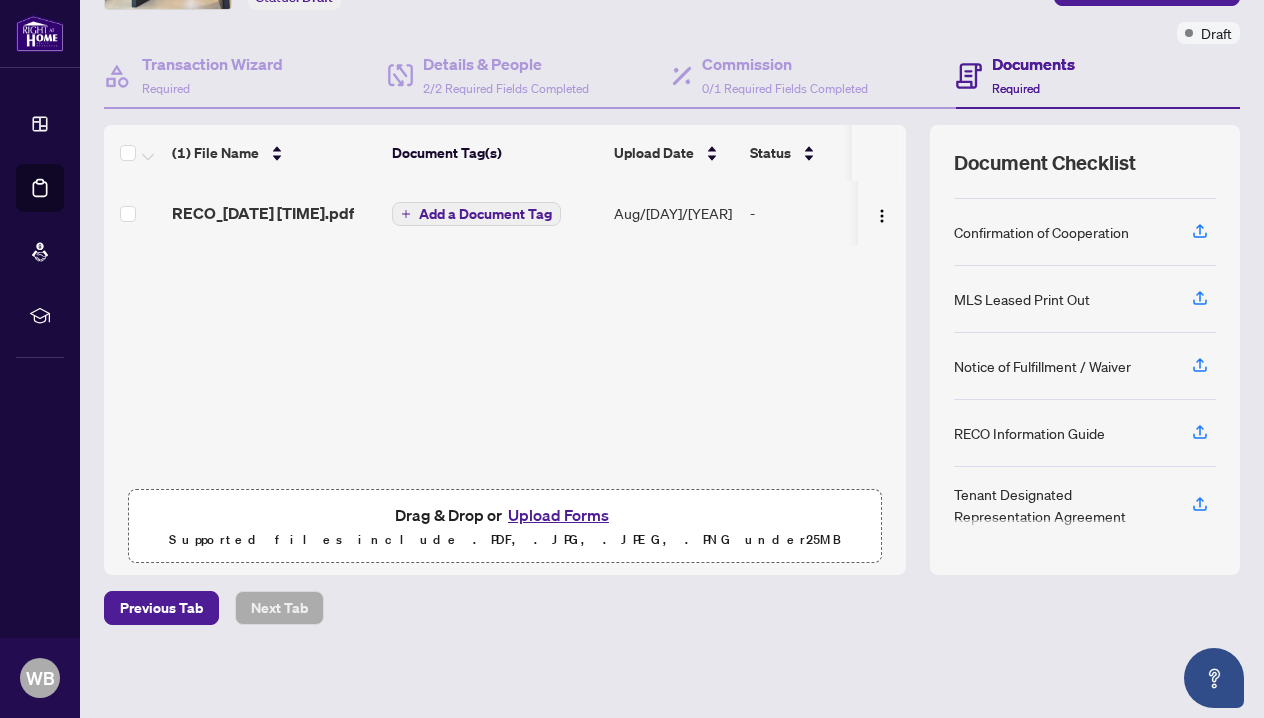 click on "Add a Document Tag" at bounding box center [485, 214] 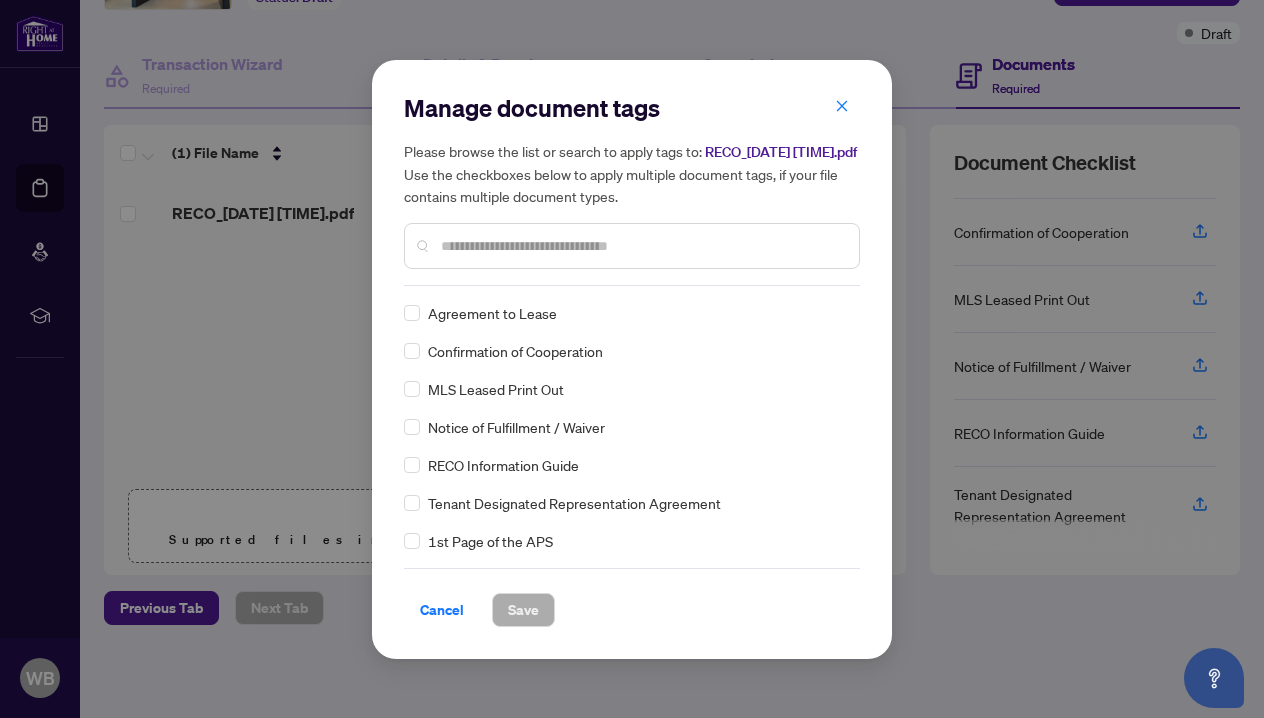 click at bounding box center [642, 246] 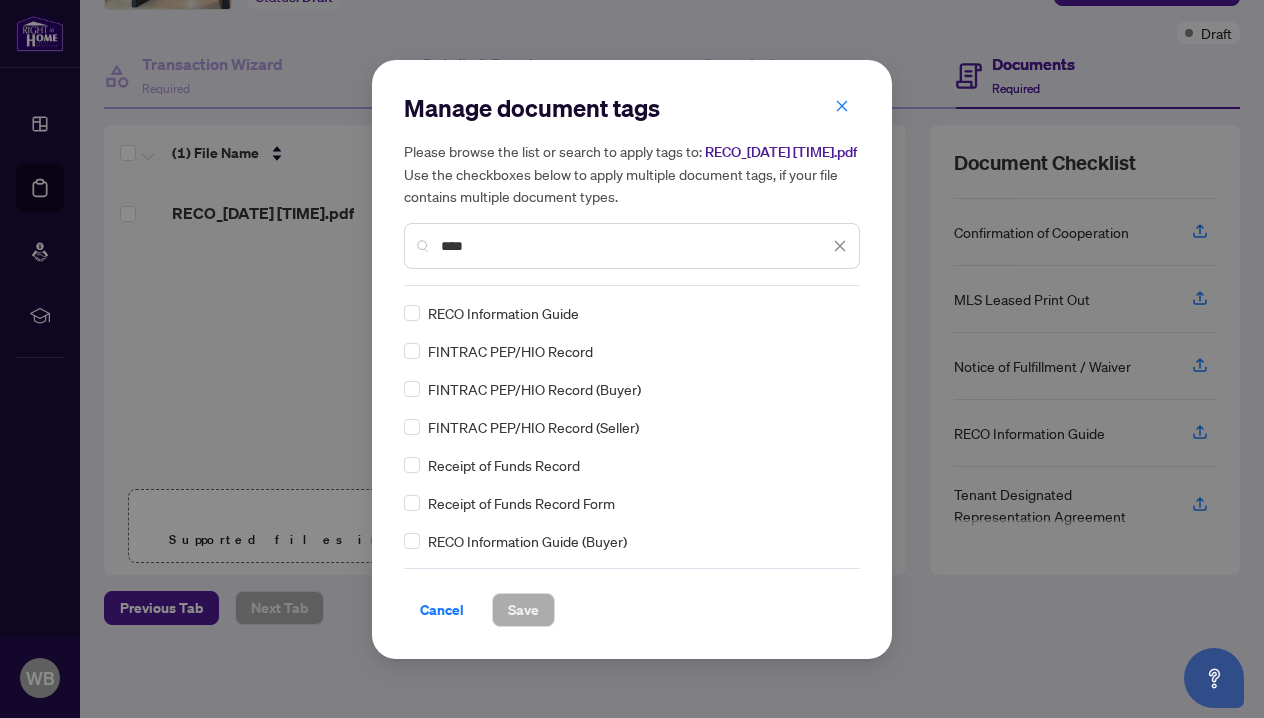 type on "****" 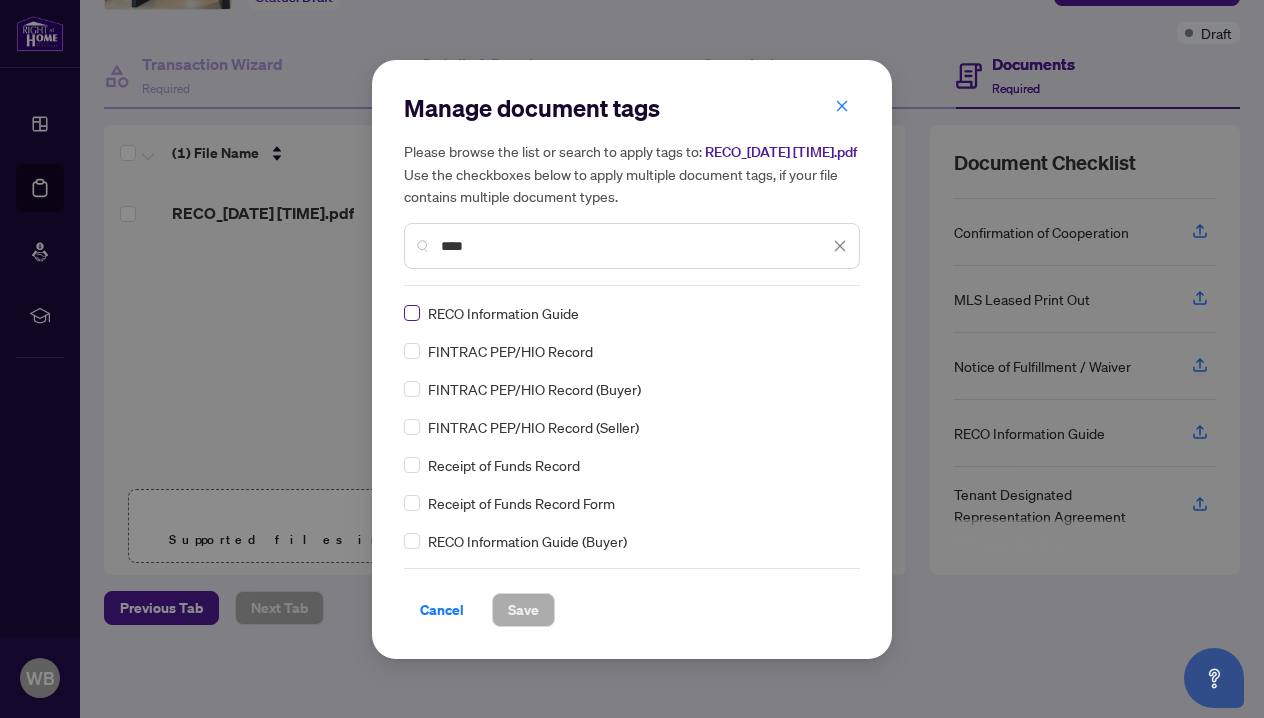 drag, startPoint x: 524, startPoint y: 255, endPoint x: 413, endPoint y: 327, distance: 132.30646 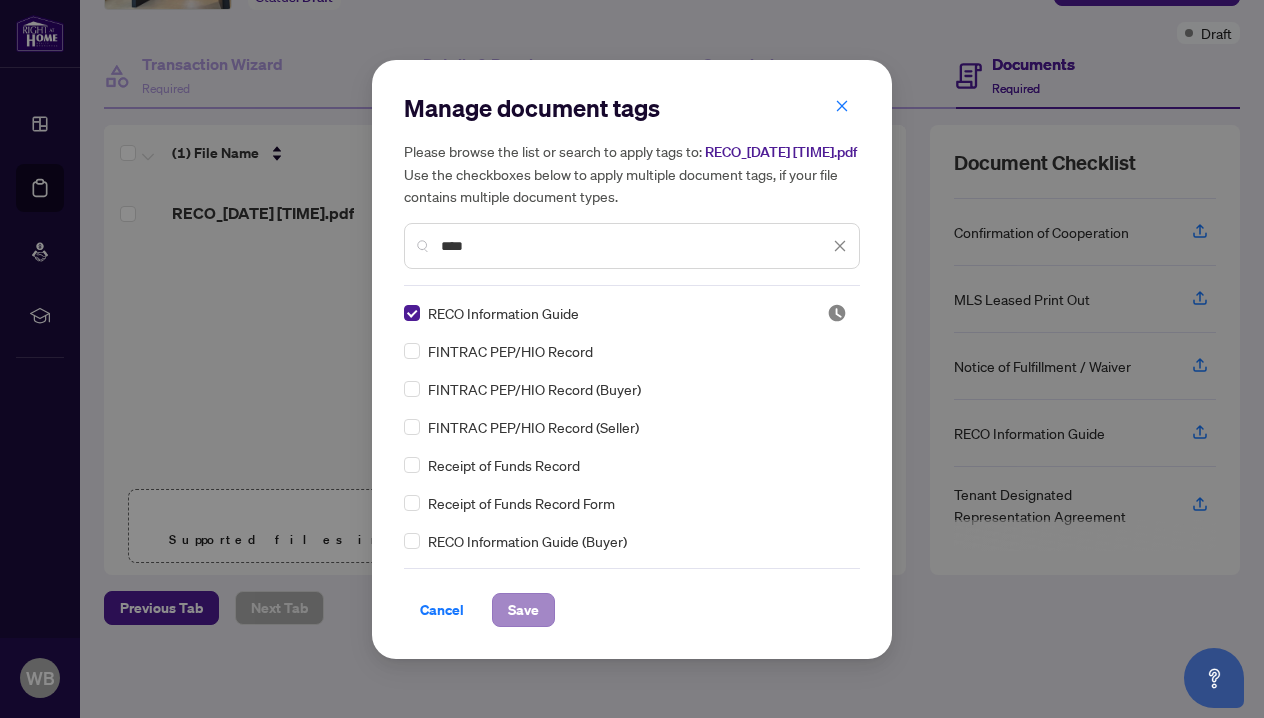 click on "Save" at bounding box center [523, 610] 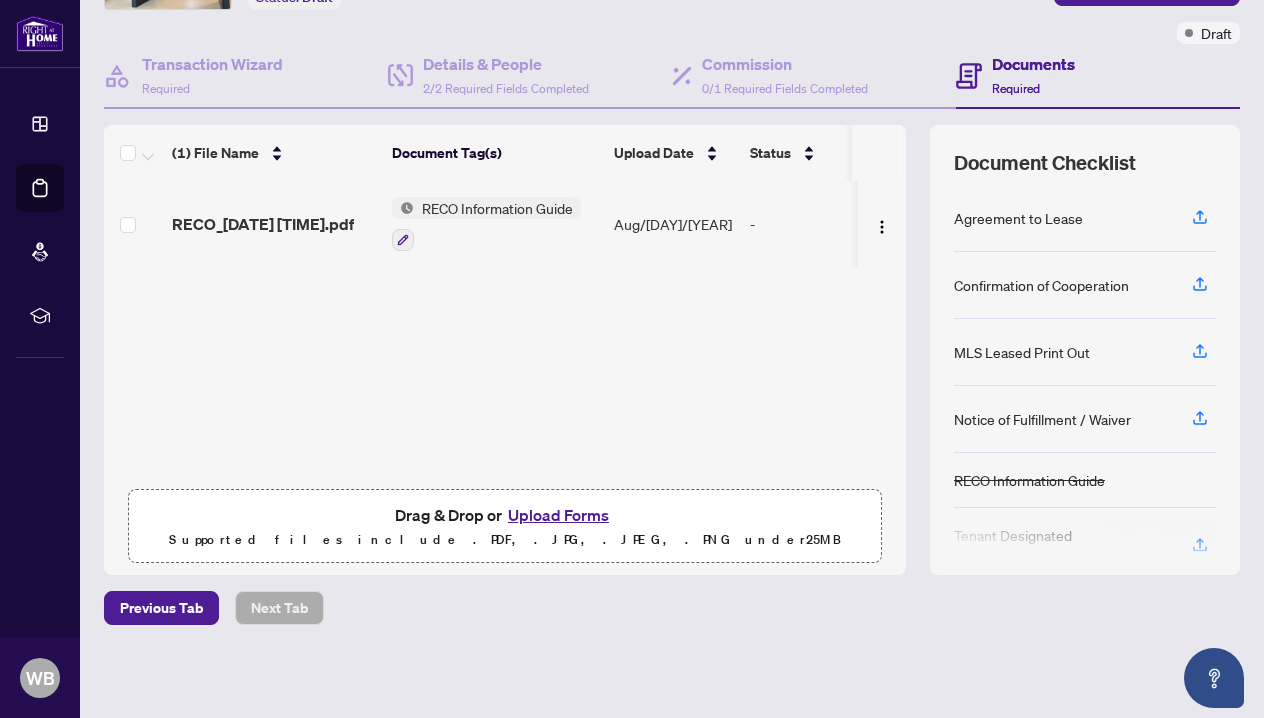 scroll, scrollTop: 0, scrollLeft: 0, axis: both 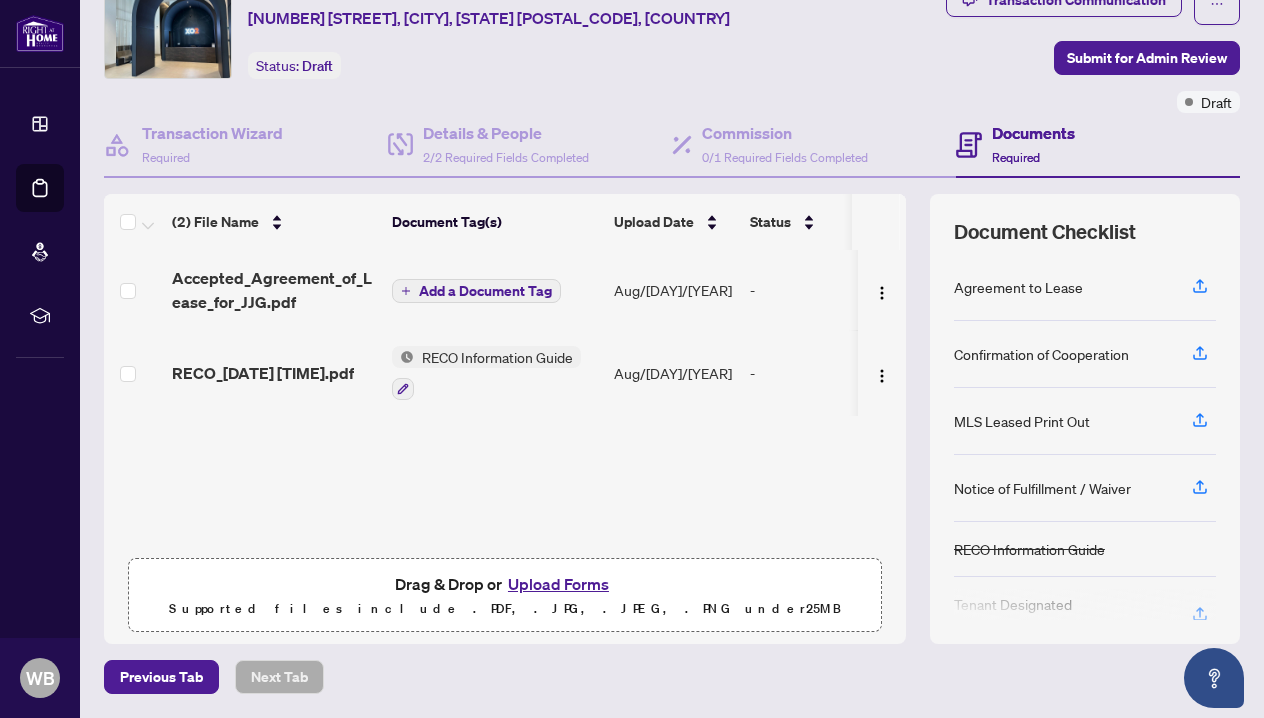 click on "Add a Document Tag" at bounding box center [485, 291] 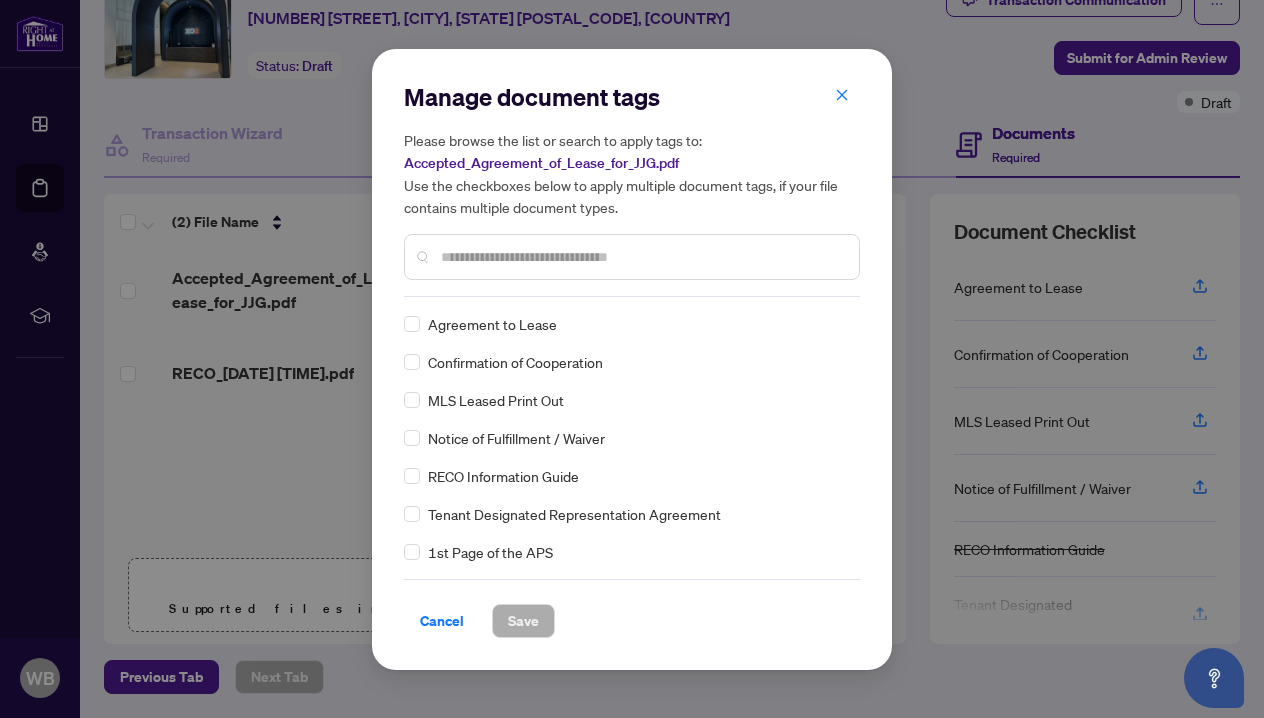 click on "Manage document tags Please browse the list or search to apply tags to:   Accepted_Agreement_of_Lease_for_JJG.pdf   Use the checkboxes below to apply multiple document tags, if your file contains multiple document types." at bounding box center [632, 189] 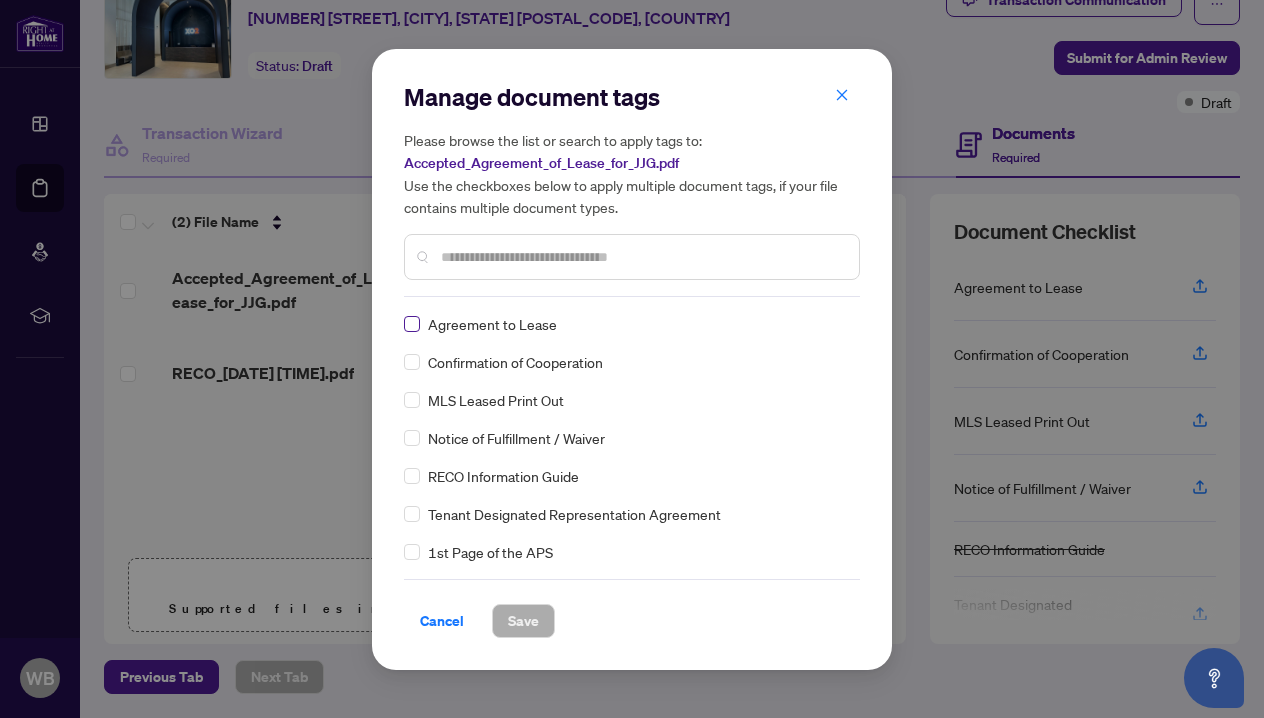 click at bounding box center (412, 324) 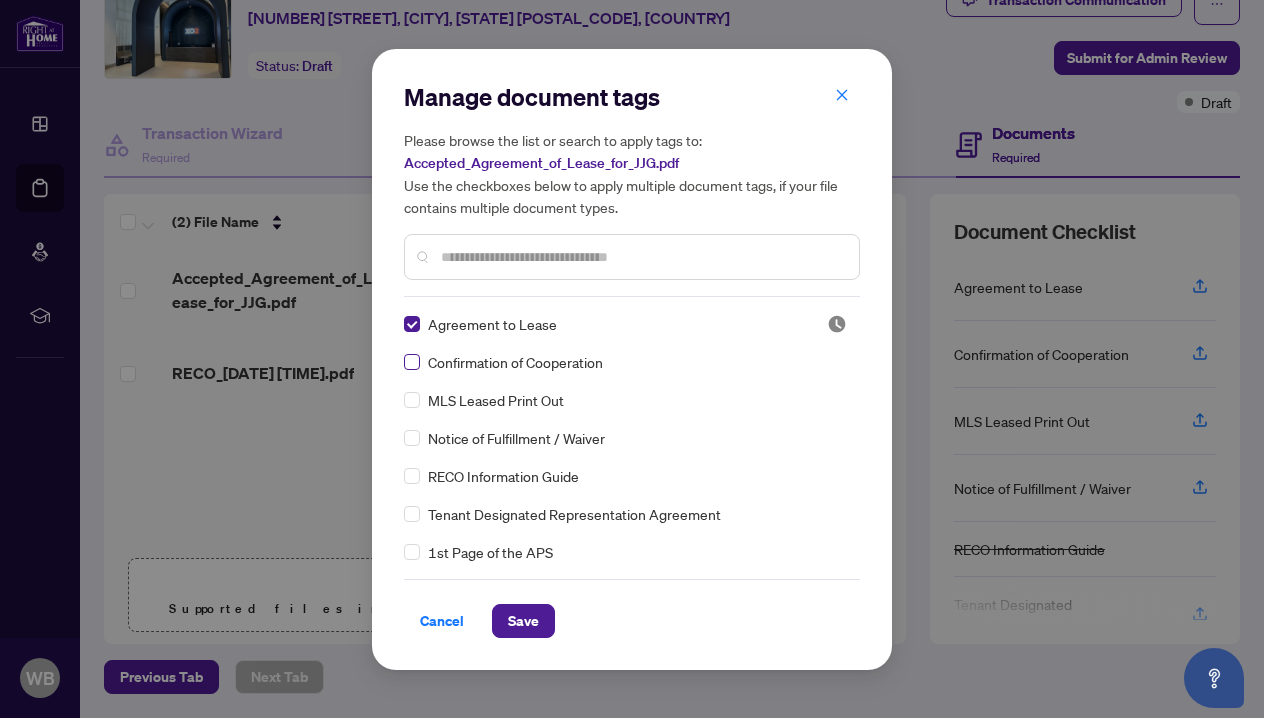 click at bounding box center [412, 362] 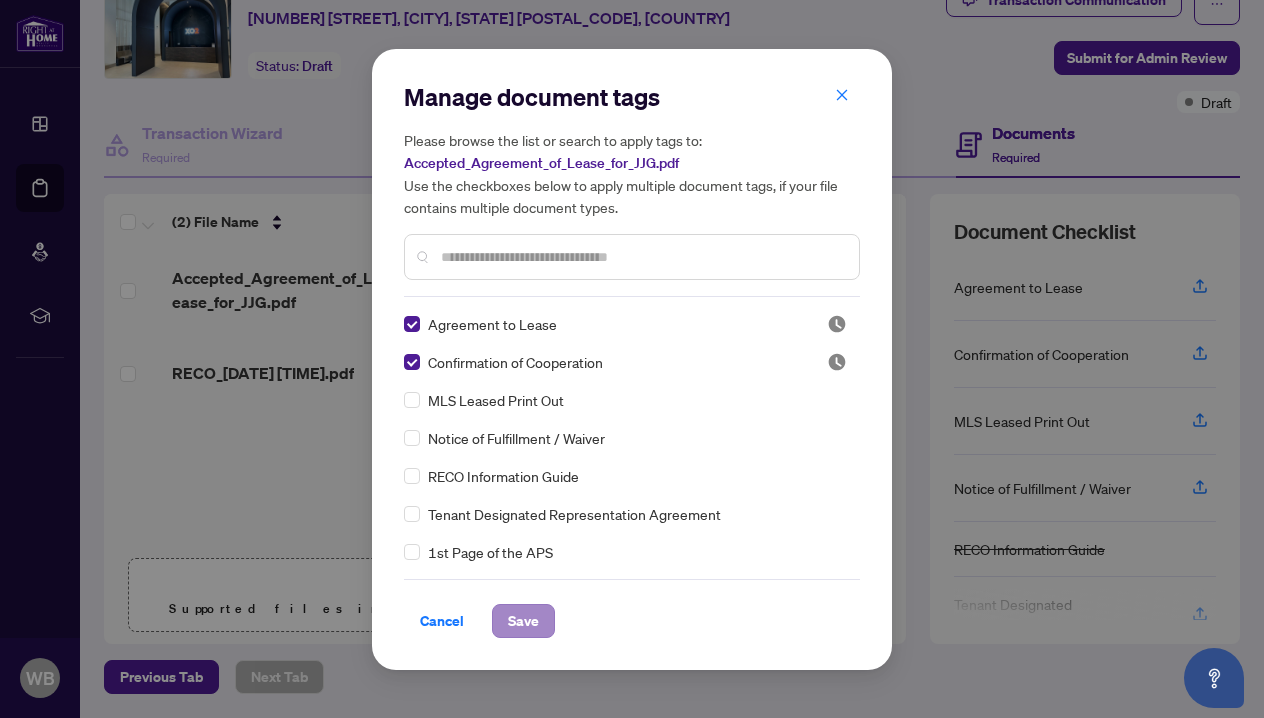 click on "Save" at bounding box center [523, 621] 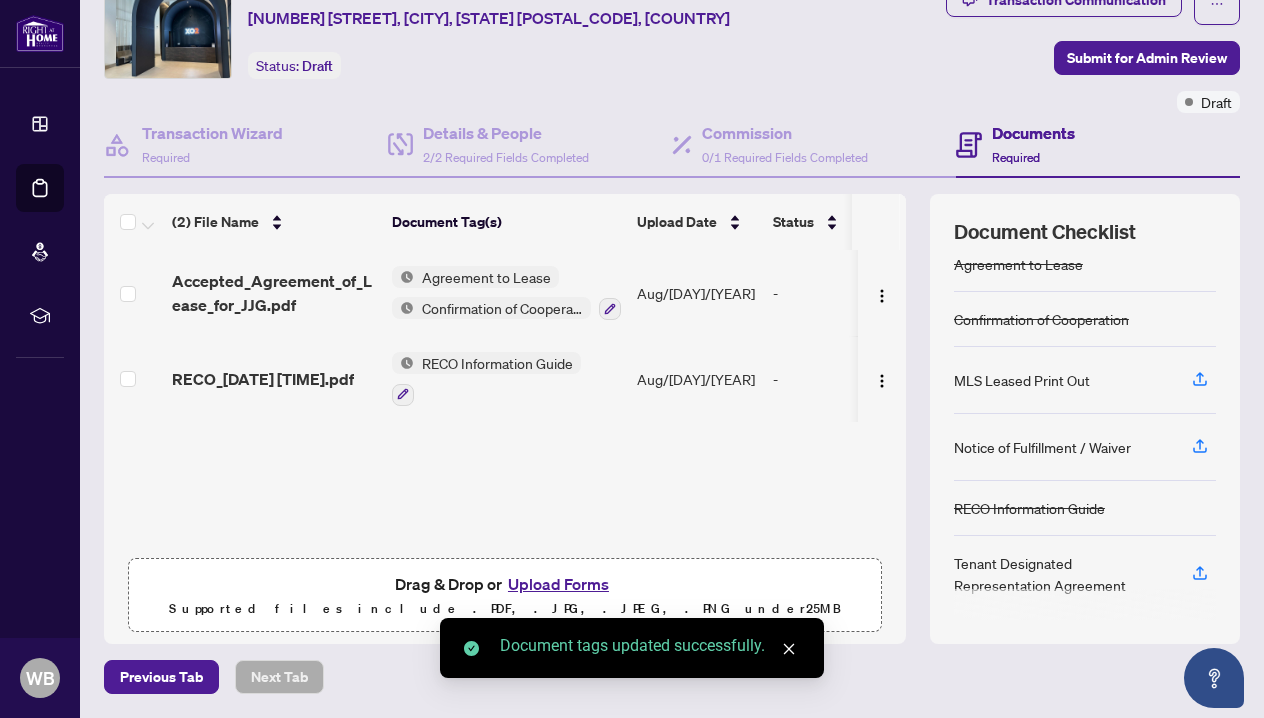 scroll, scrollTop: 17, scrollLeft: 0, axis: vertical 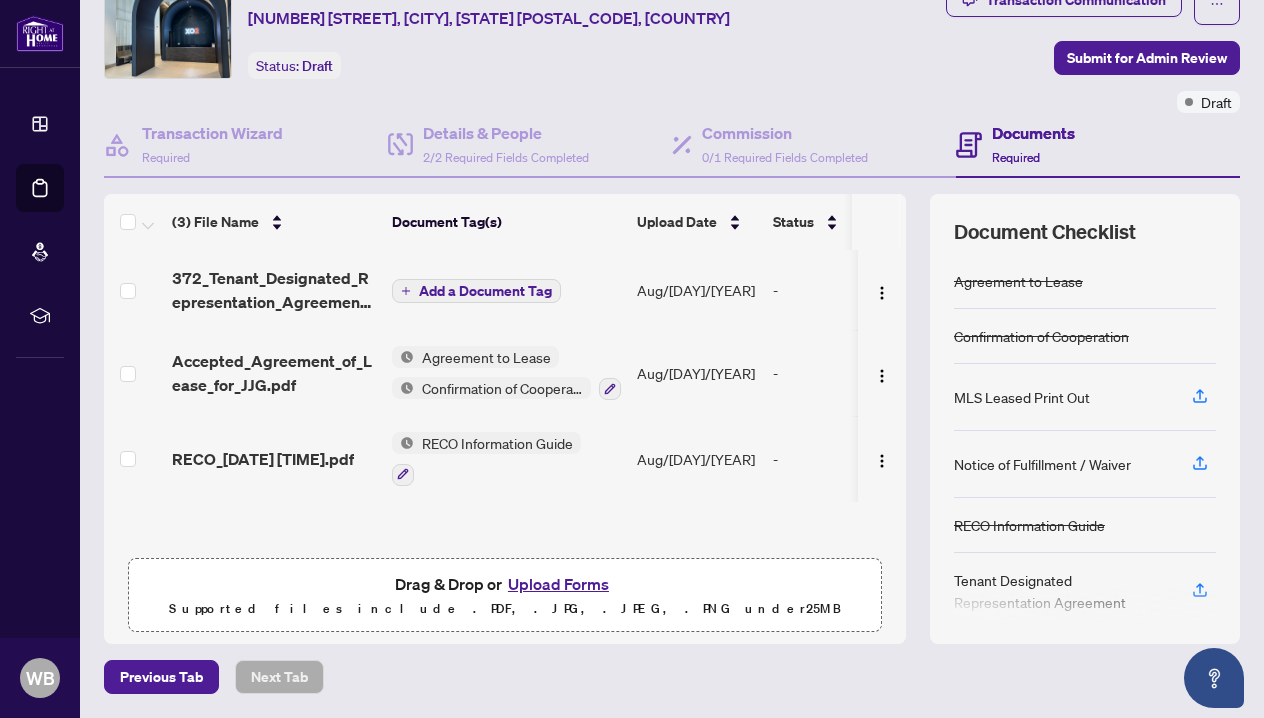 click on "Add a Document Tag" at bounding box center [485, 291] 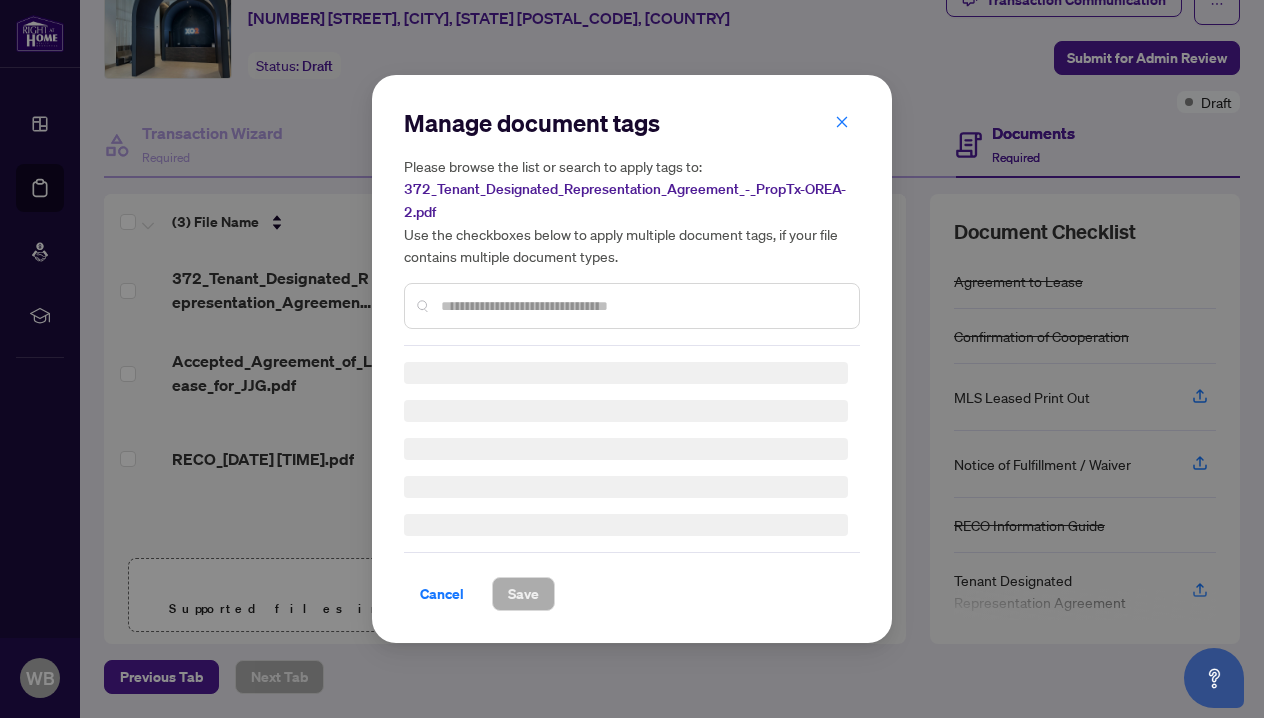 click at bounding box center [642, 306] 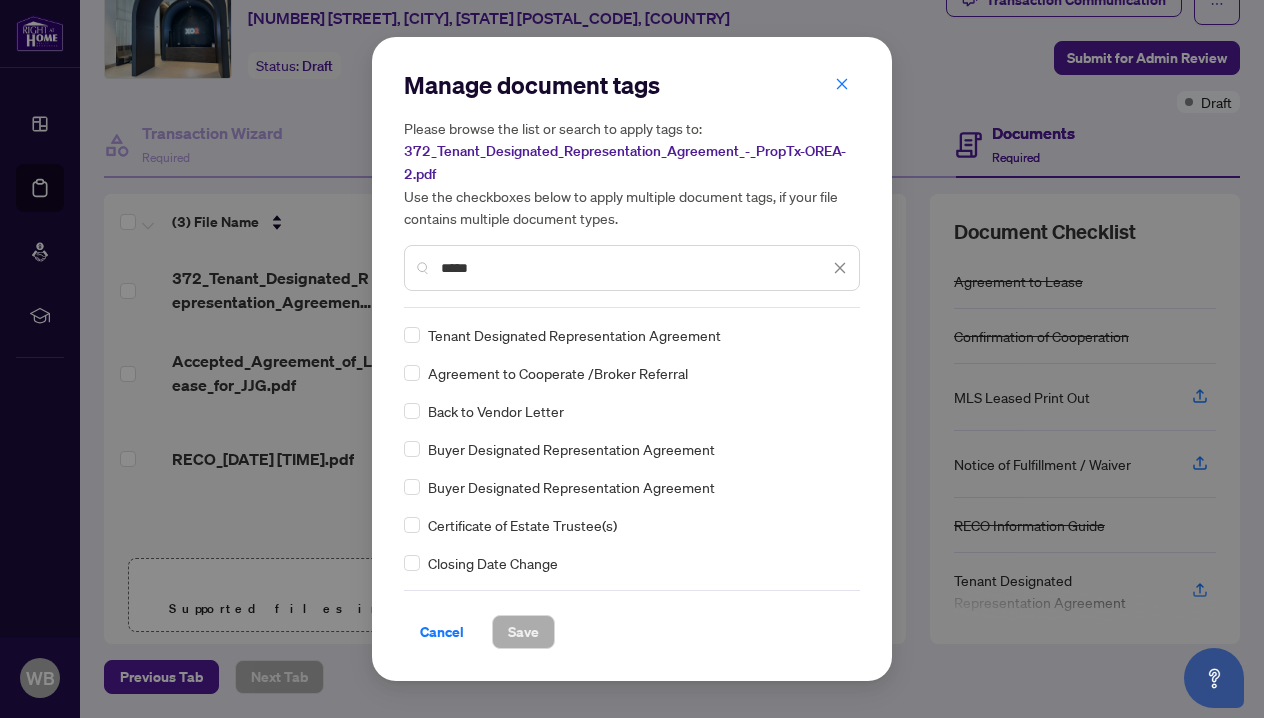 type on "******" 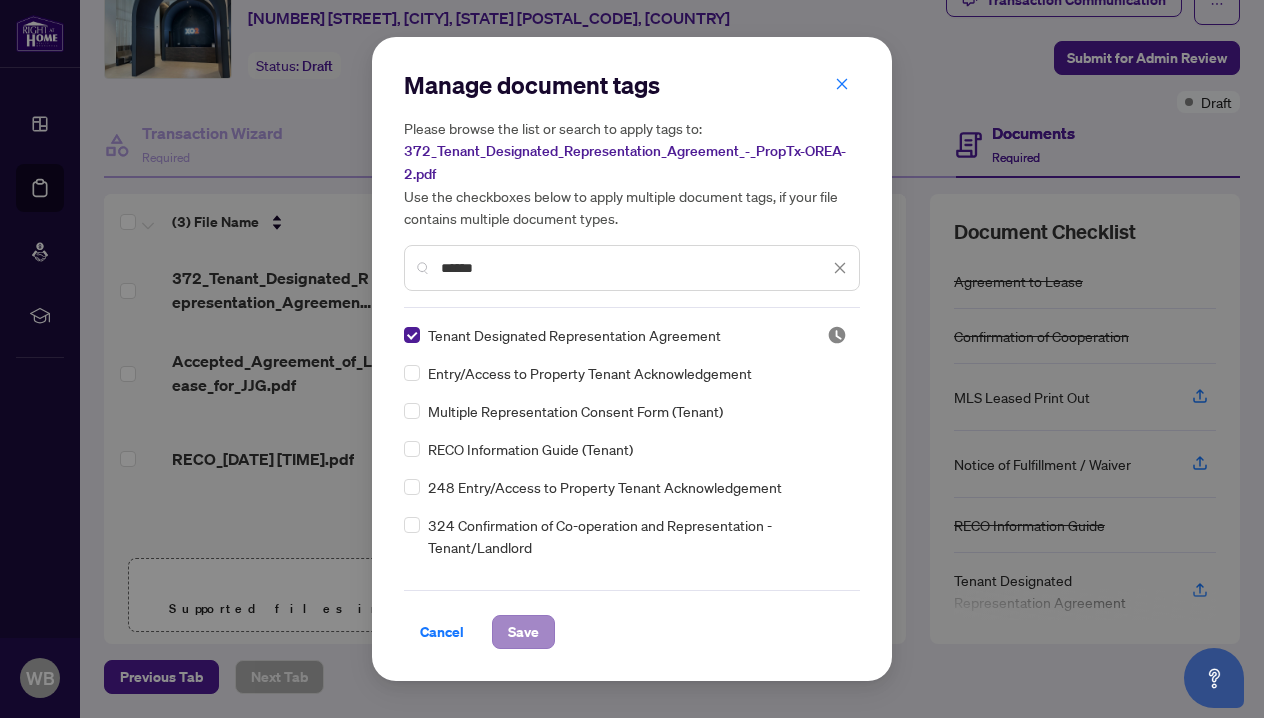 click on "Save" at bounding box center [523, 632] 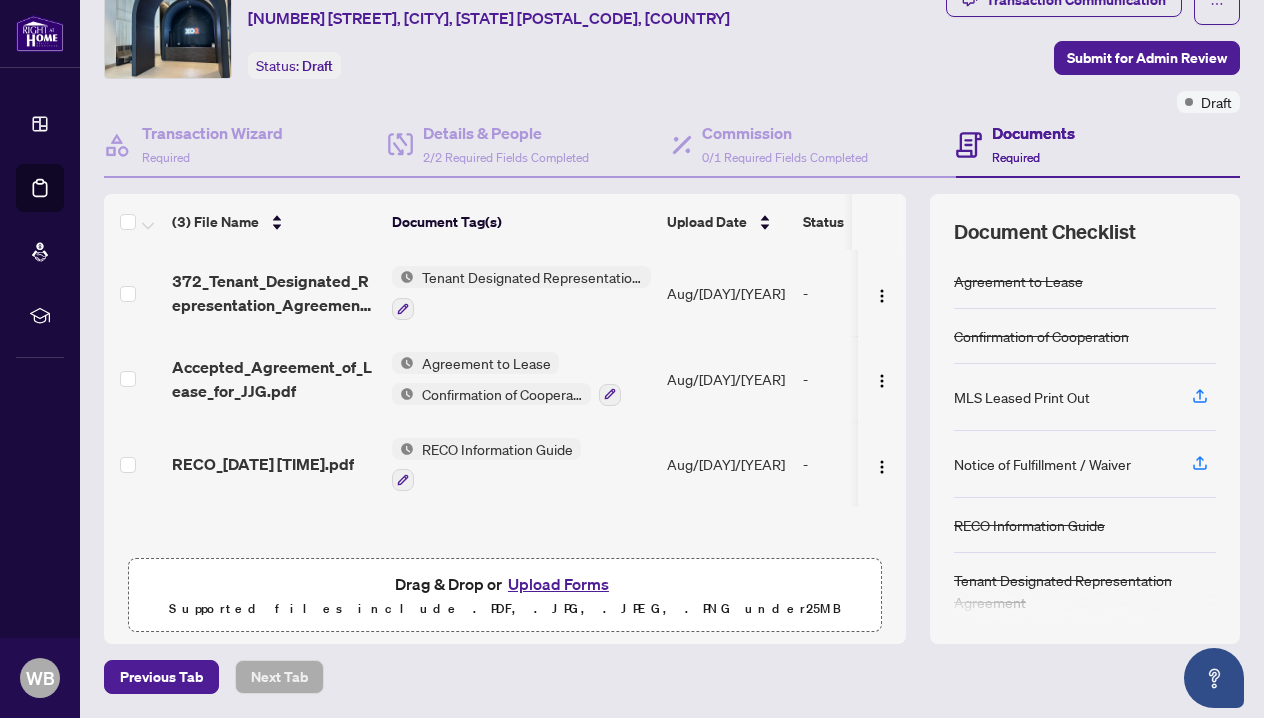 scroll, scrollTop: 0, scrollLeft: 0, axis: both 